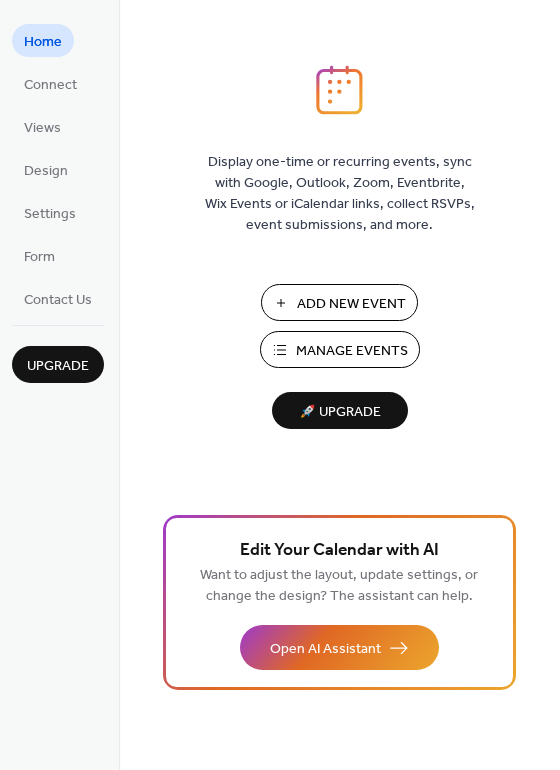 scroll, scrollTop: 0, scrollLeft: 0, axis: both 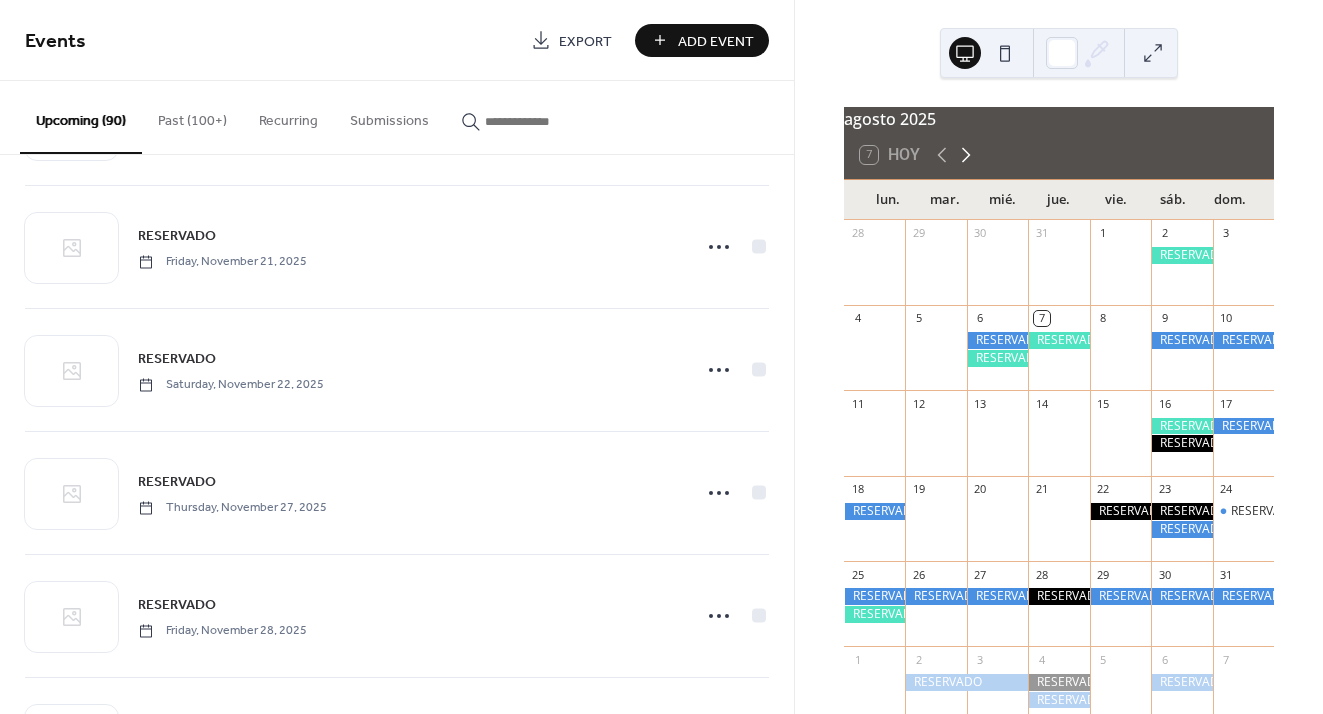 click 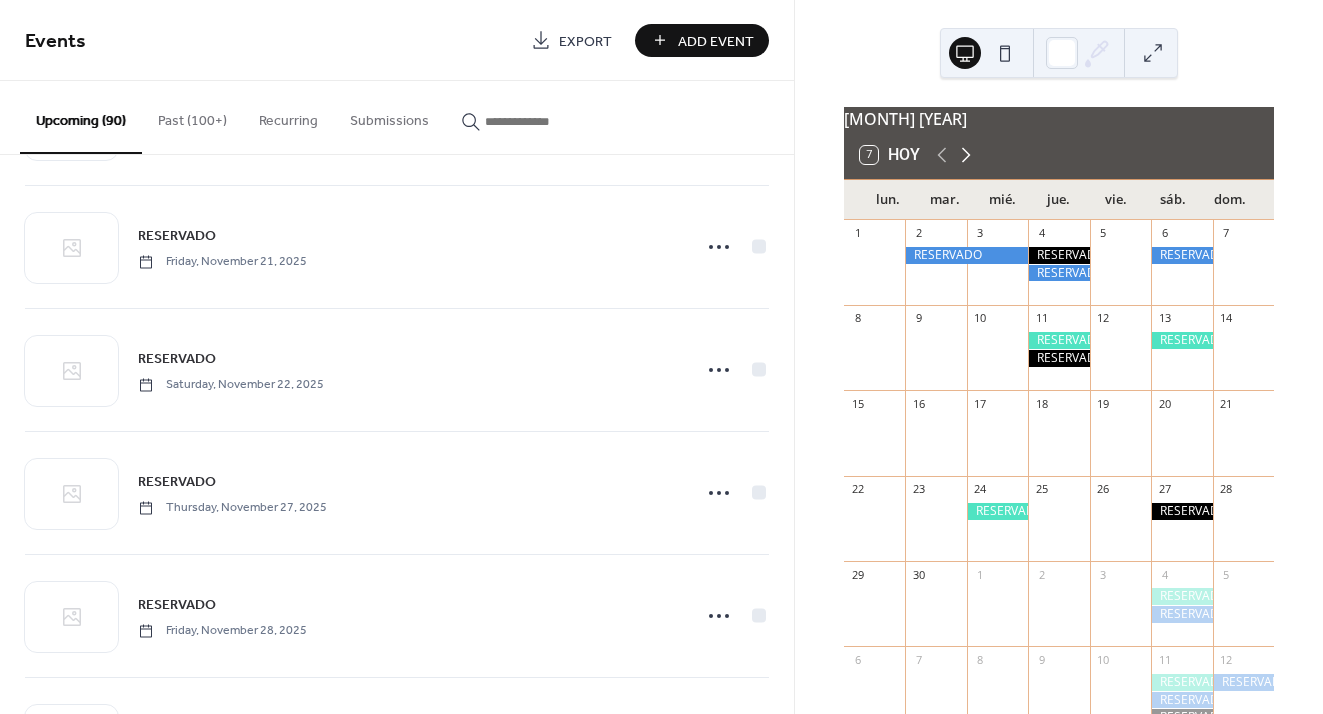 click 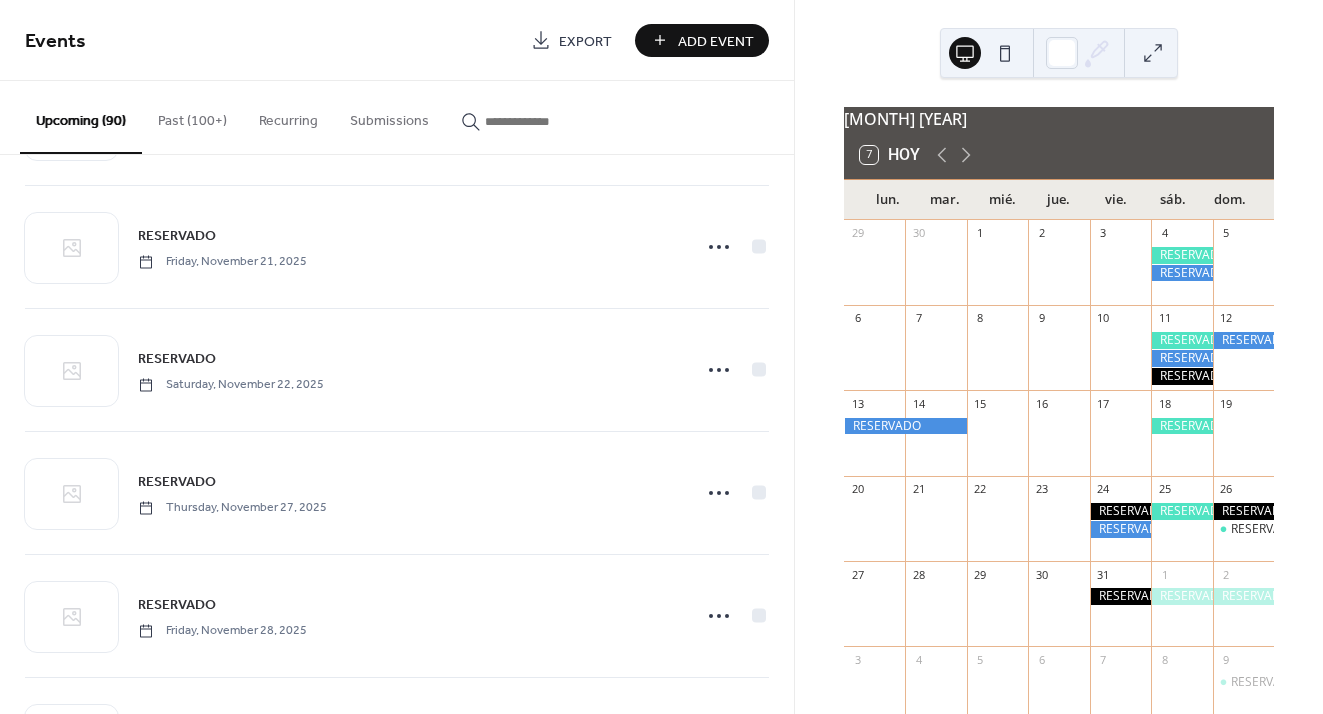 click at bounding box center (935, 427) 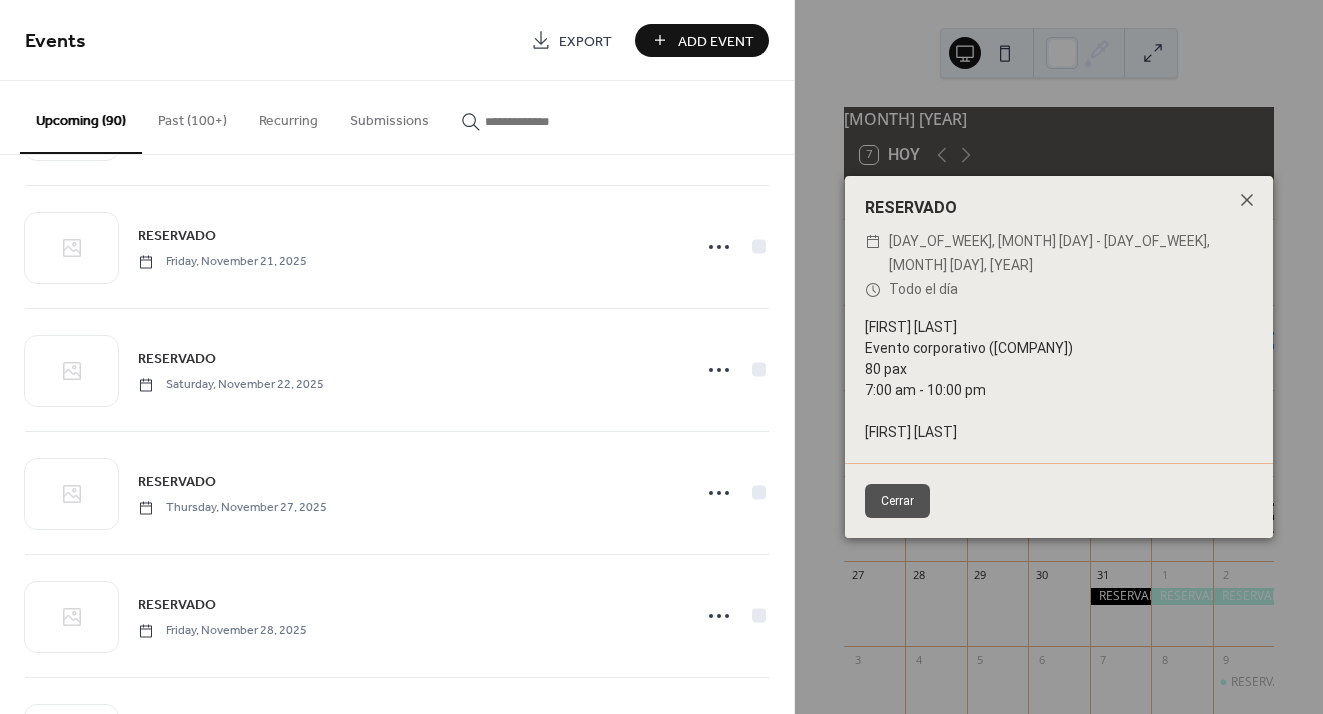 click on "Cerrar" at bounding box center [897, 501] 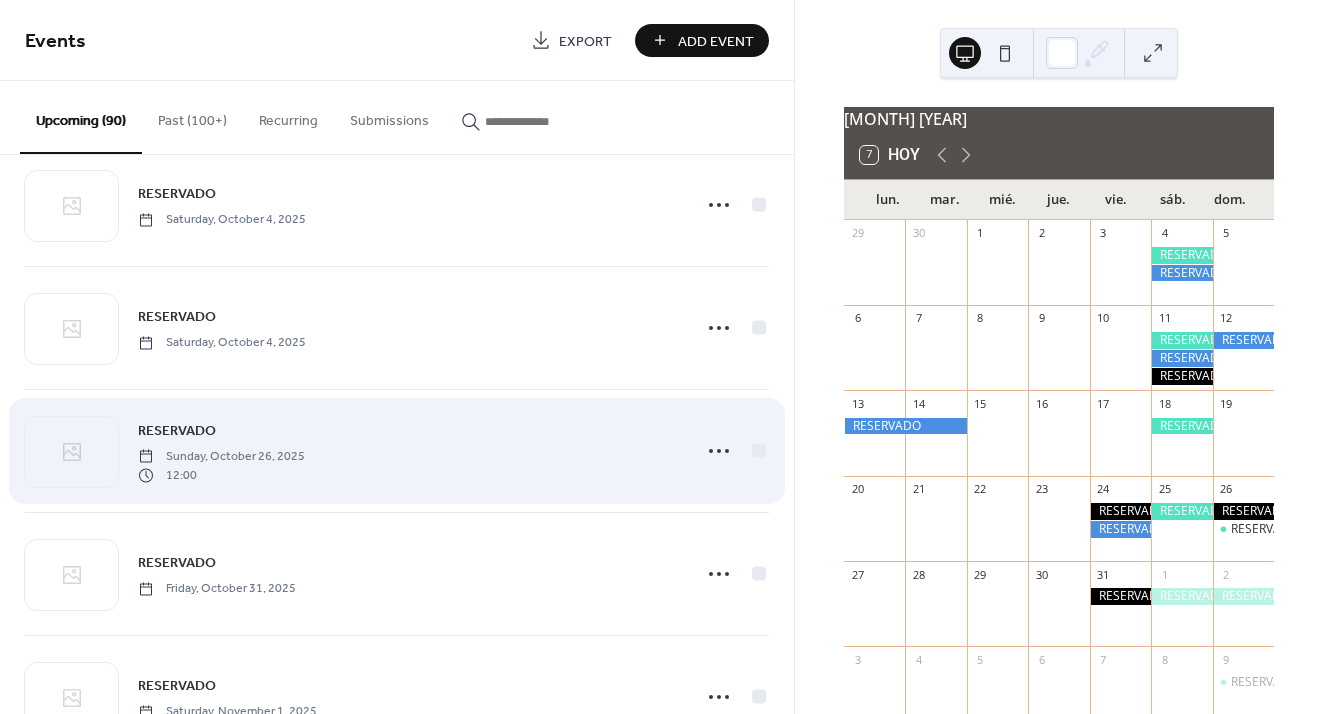 scroll, scrollTop: 3322, scrollLeft: 0, axis: vertical 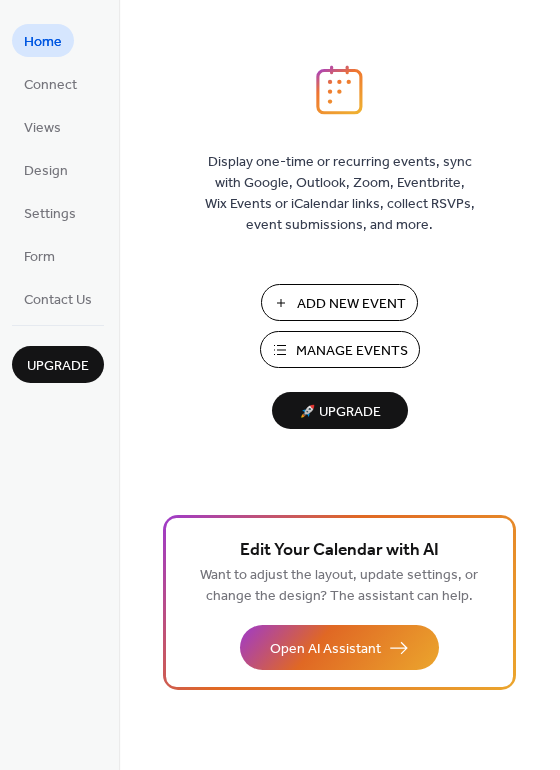 click on "Manage Events" at bounding box center [352, 351] 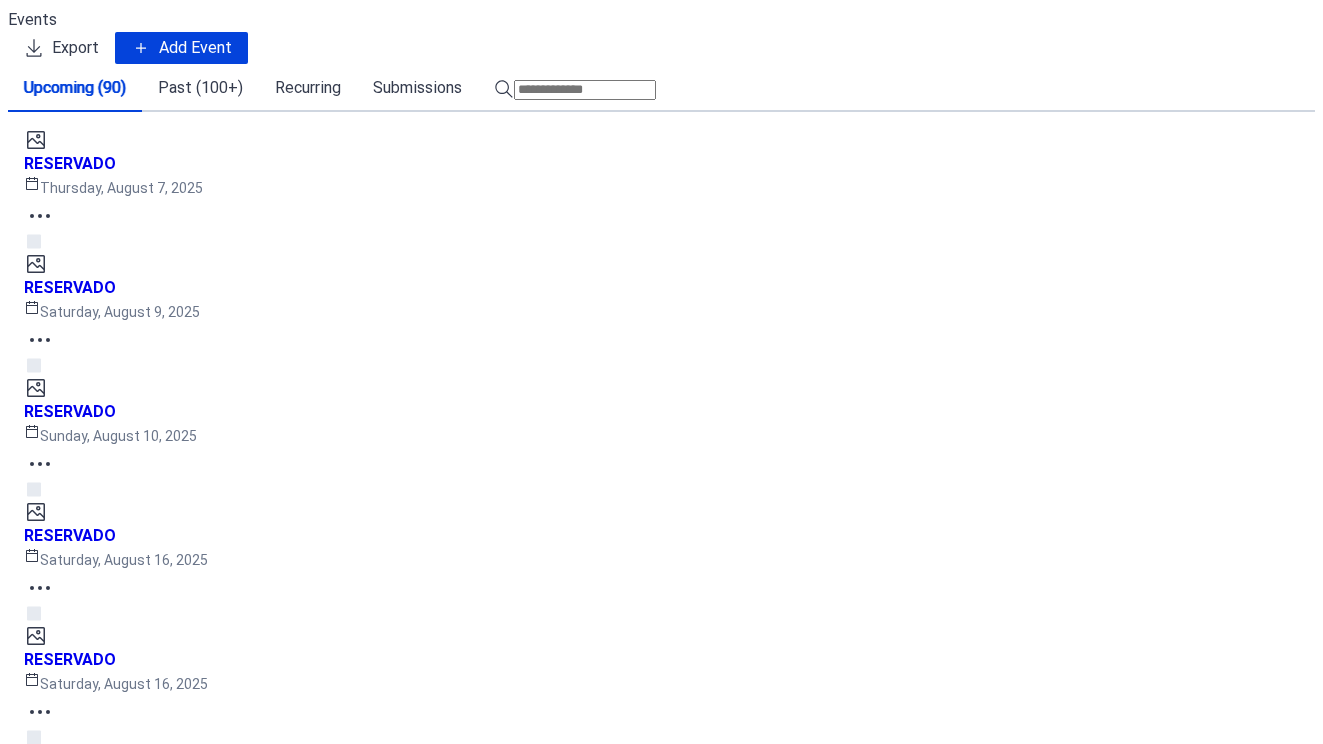 scroll, scrollTop: 0, scrollLeft: 0, axis: both 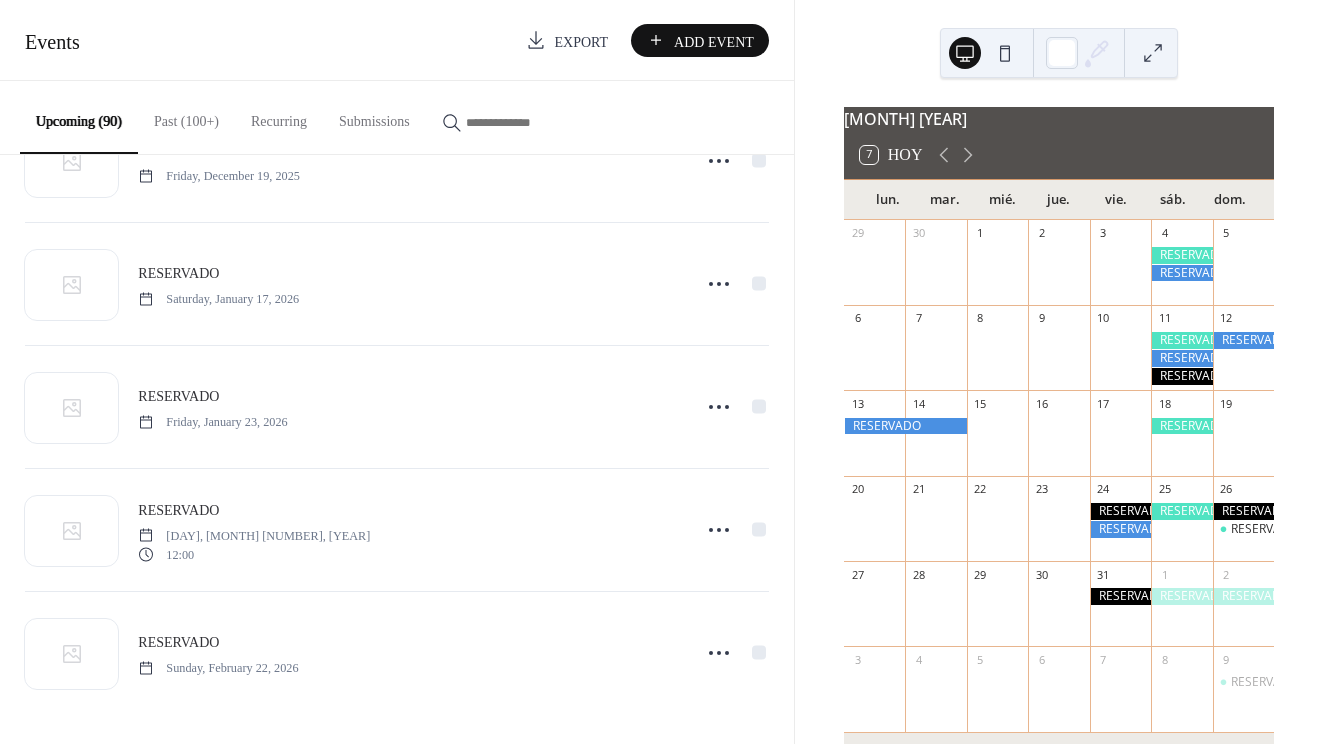 click at bounding box center (905, 426) 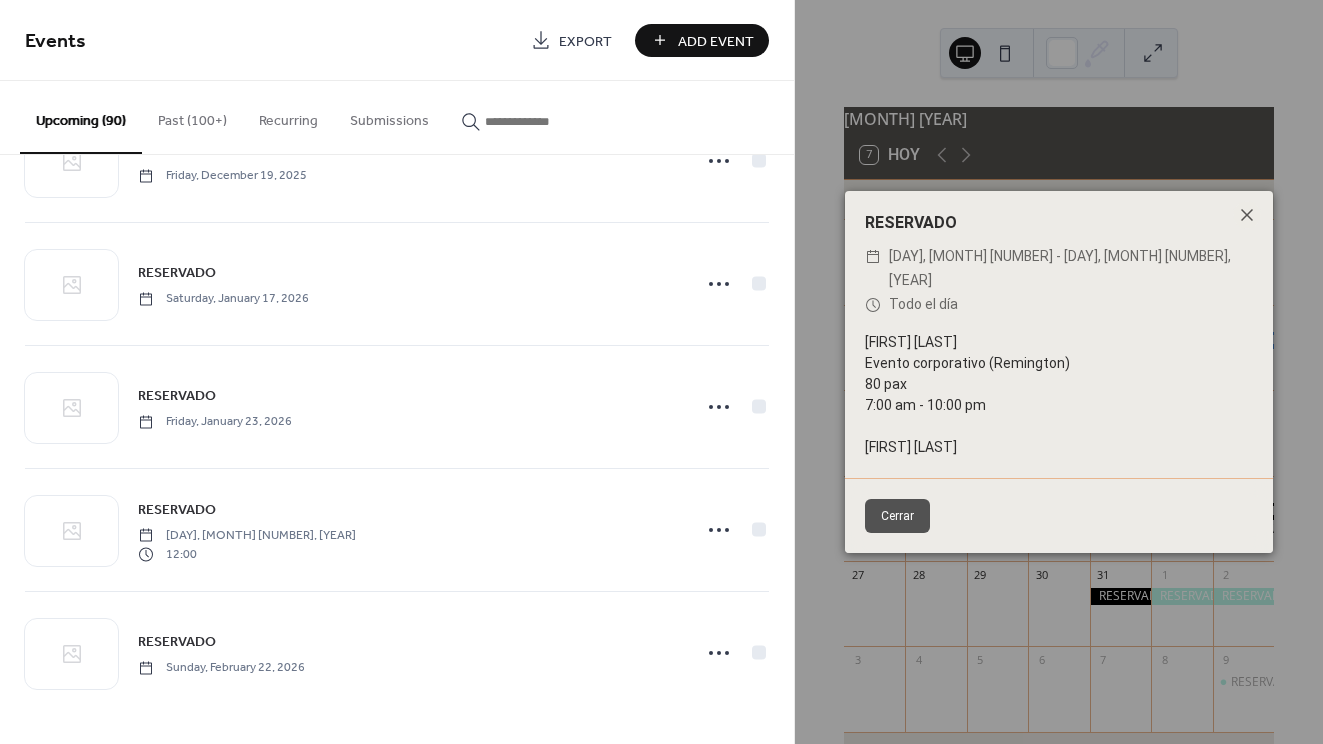 click on "Cerrar" at bounding box center [897, 516] 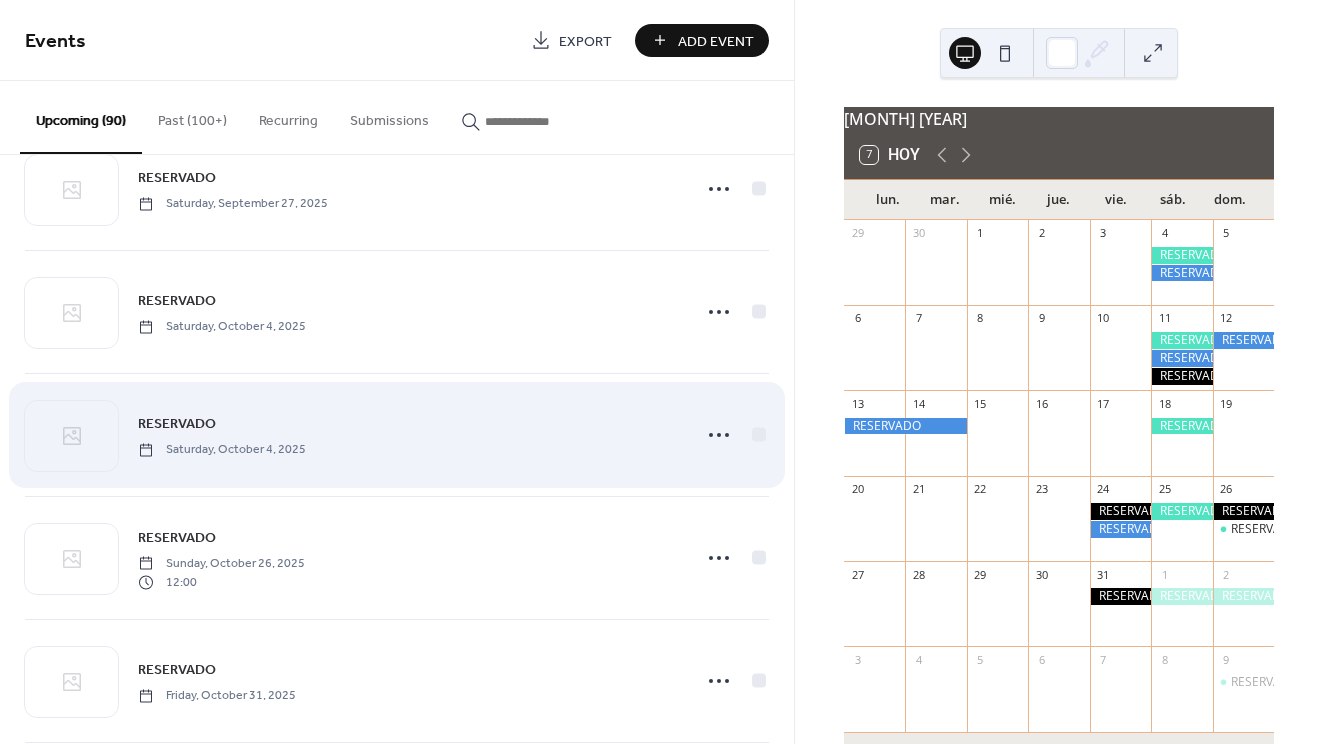 scroll, scrollTop: 3375, scrollLeft: 0, axis: vertical 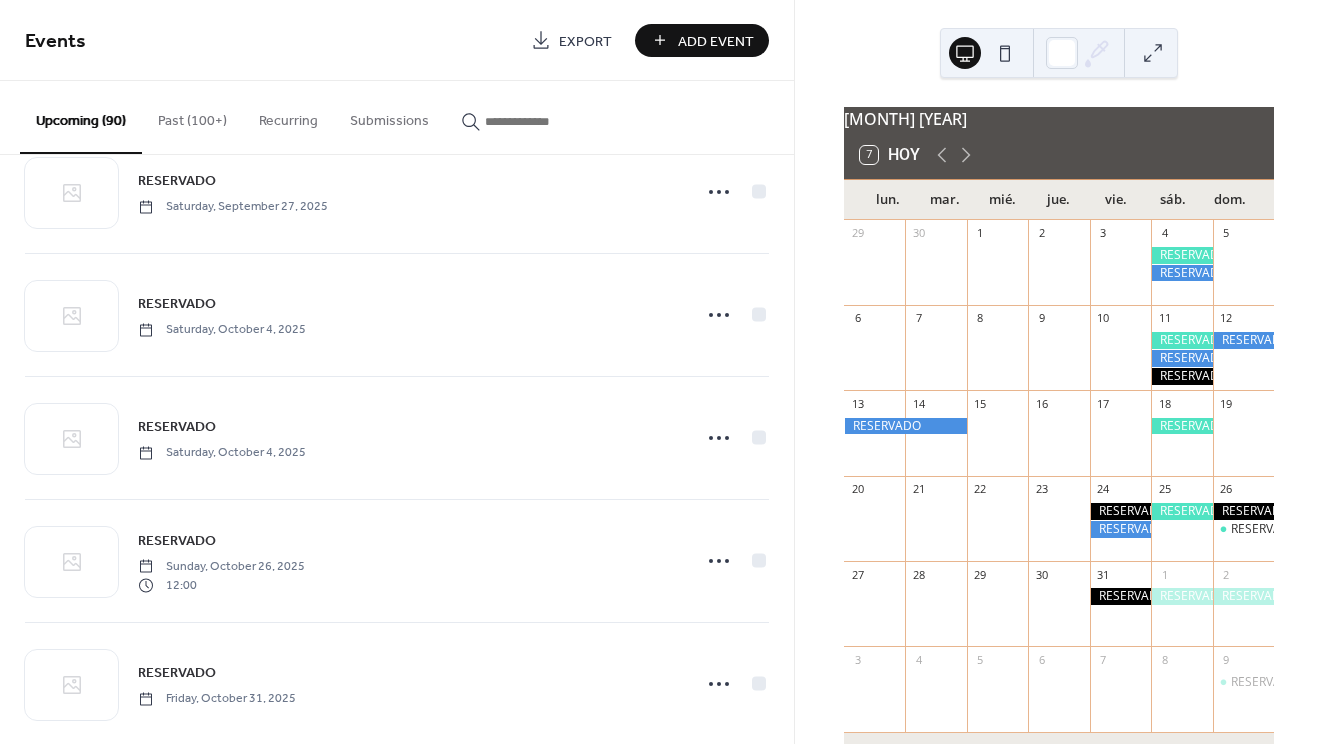 click at bounding box center [905, 426] 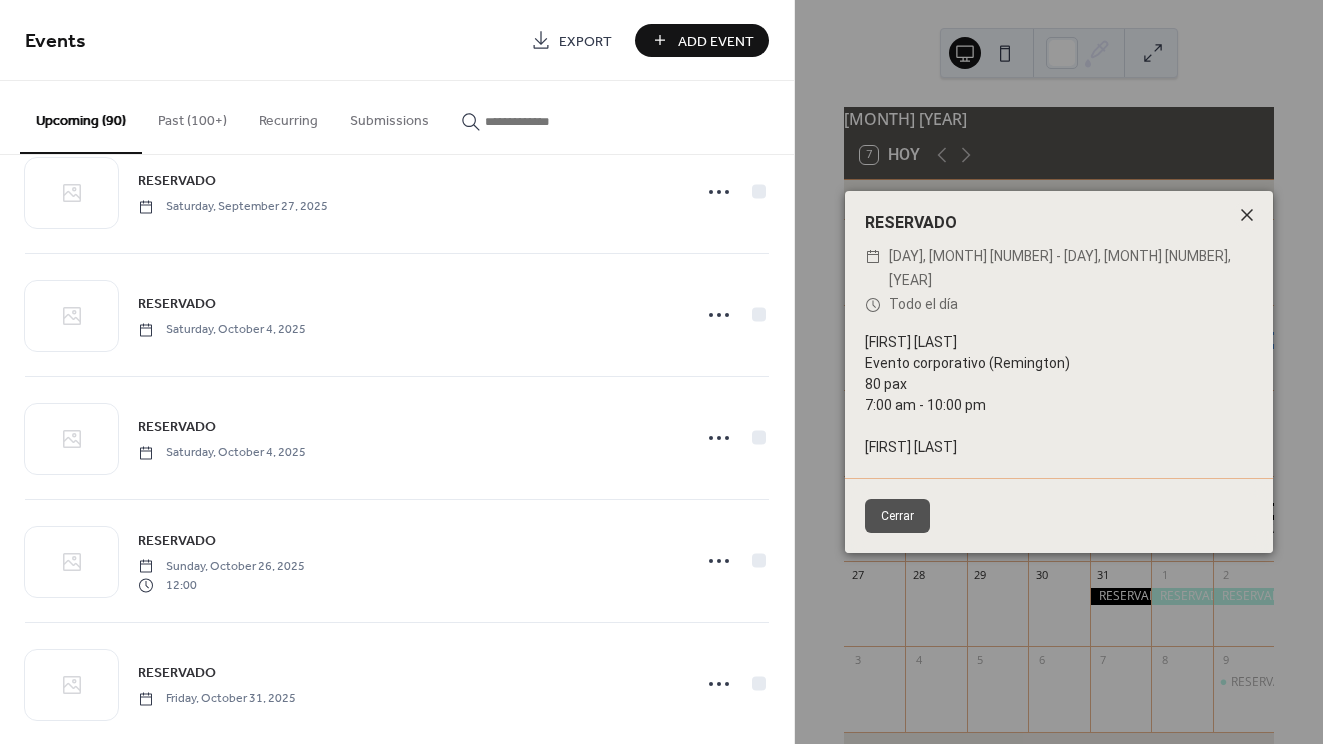 click 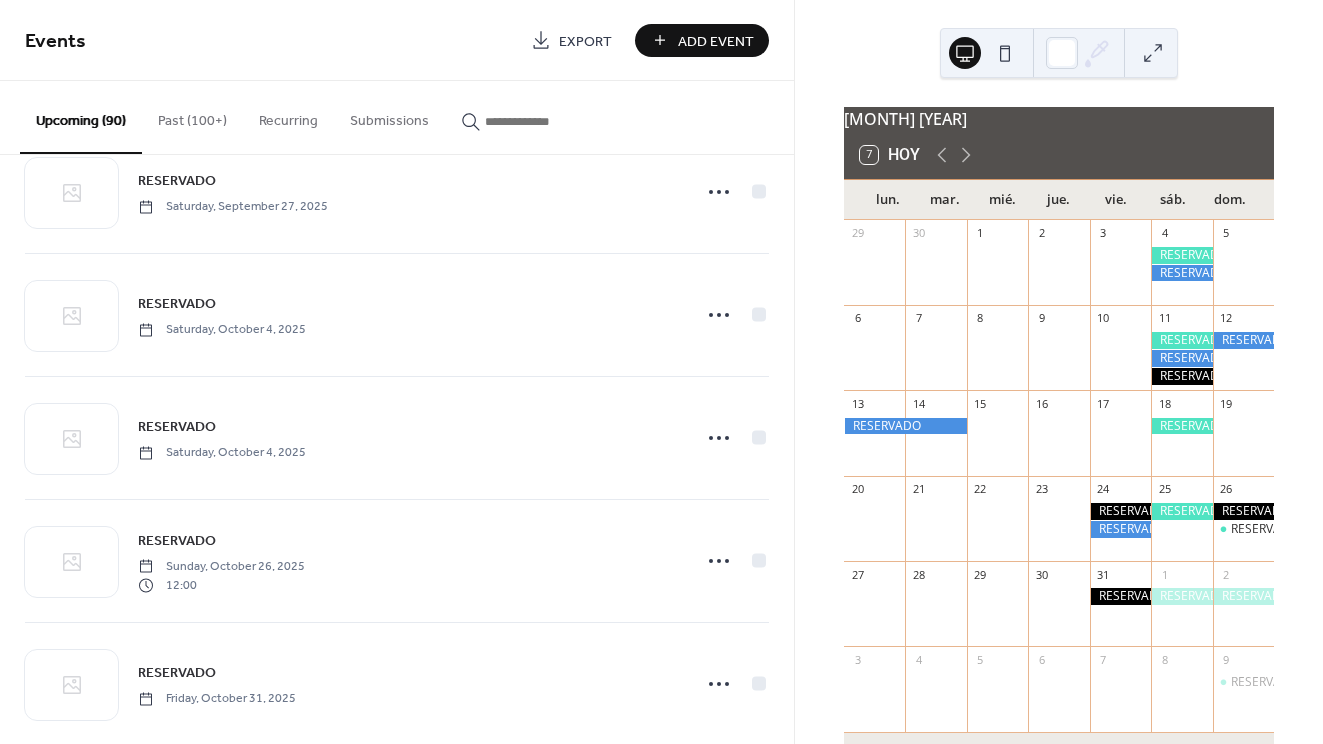 drag, startPoint x: 945, startPoint y: 439, endPoint x: 922, endPoint y: 437, distance: 23.086792 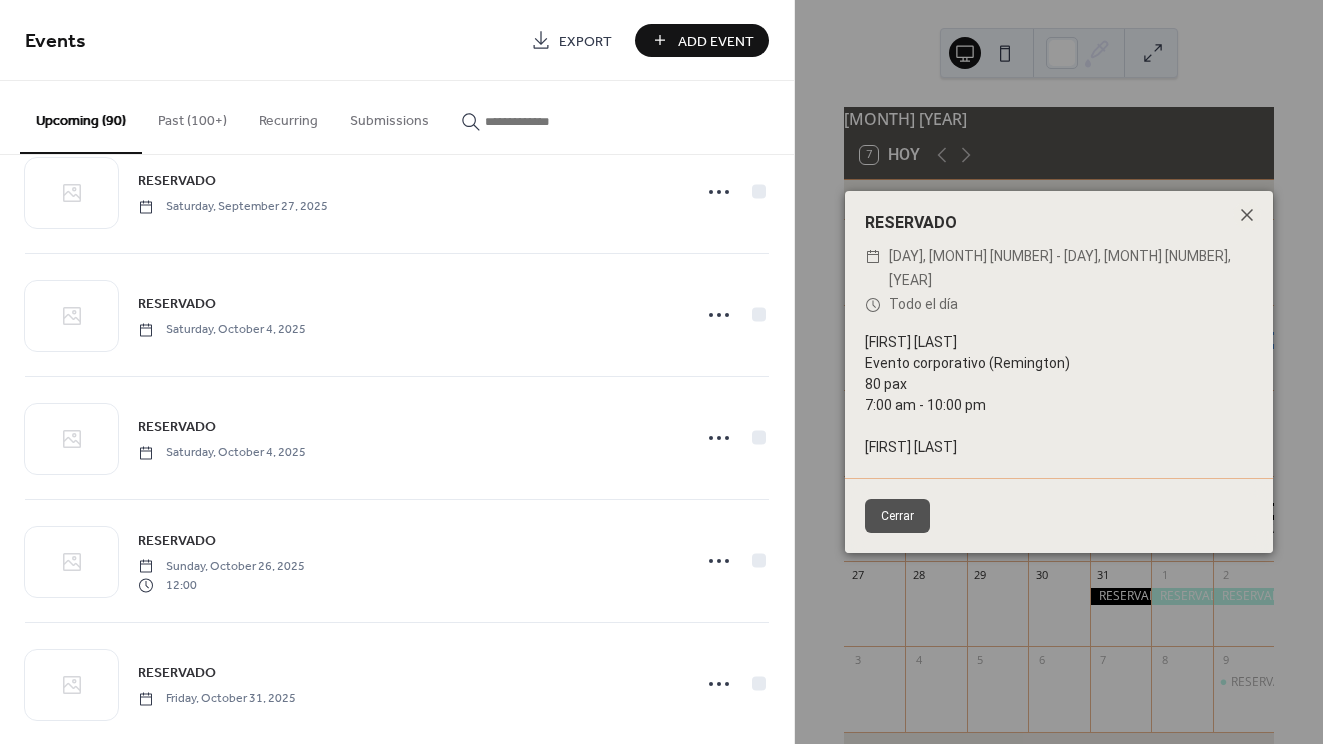 click on "Cerrar" at bounding box center (897, 516) 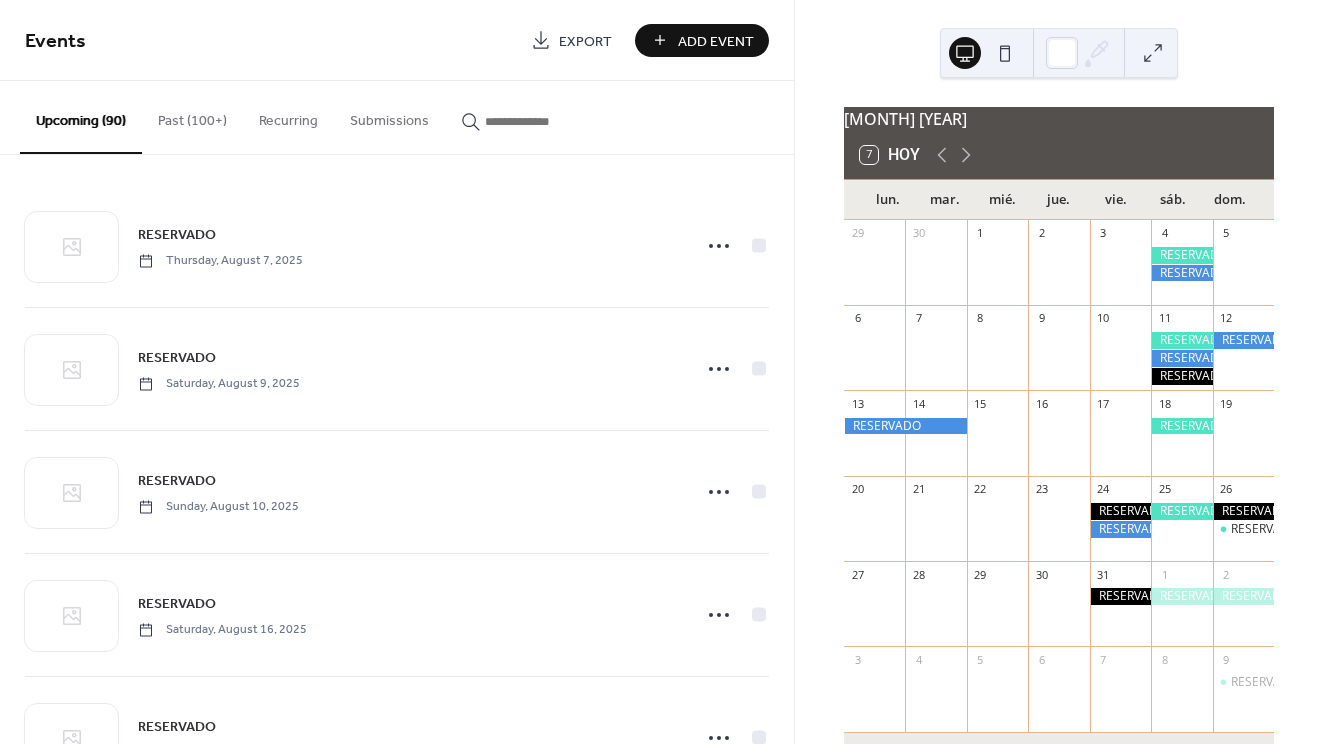 scroll, scrollTop: 0, scrollLeft: 0, axis: both 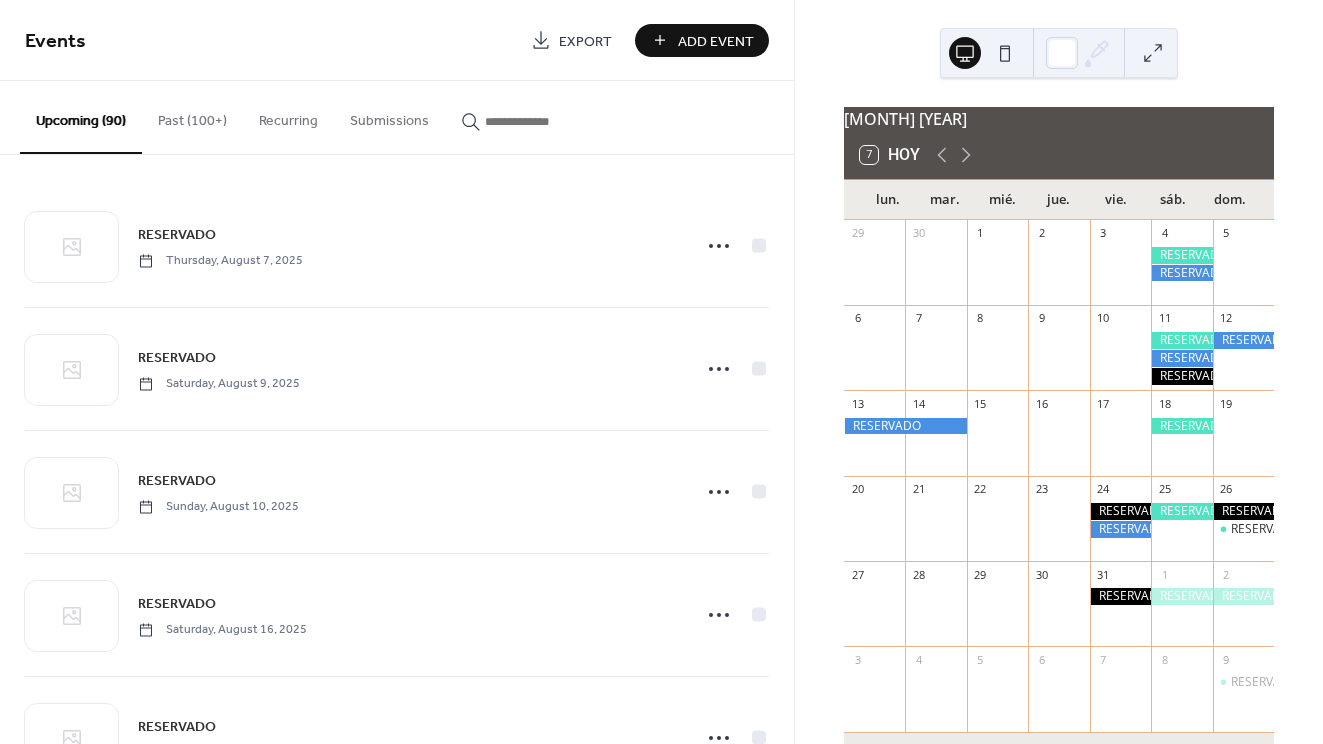 click on "Recurring" at bounding box center [288, 116] 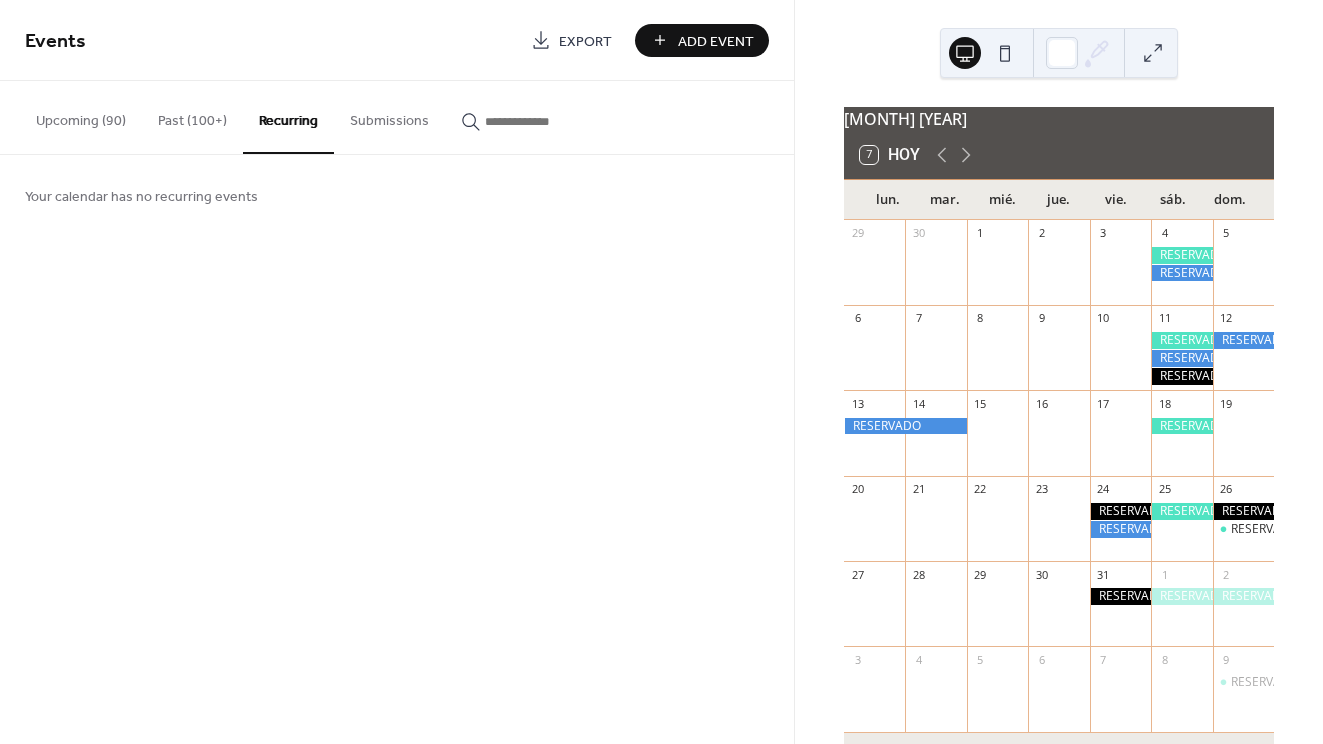 click on "Upcoming (90)" at bounding box center (81, 116) 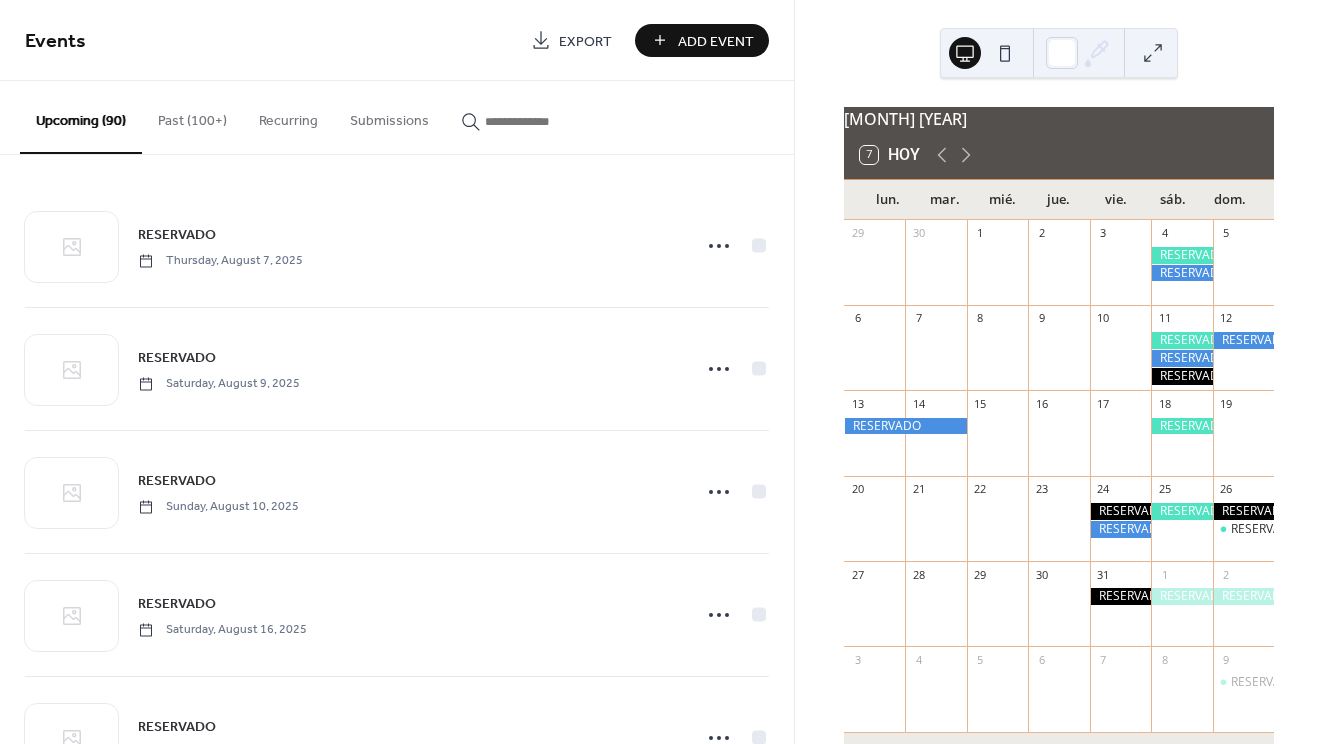 click on "Past (100+)" at bounding box center [192, 116] 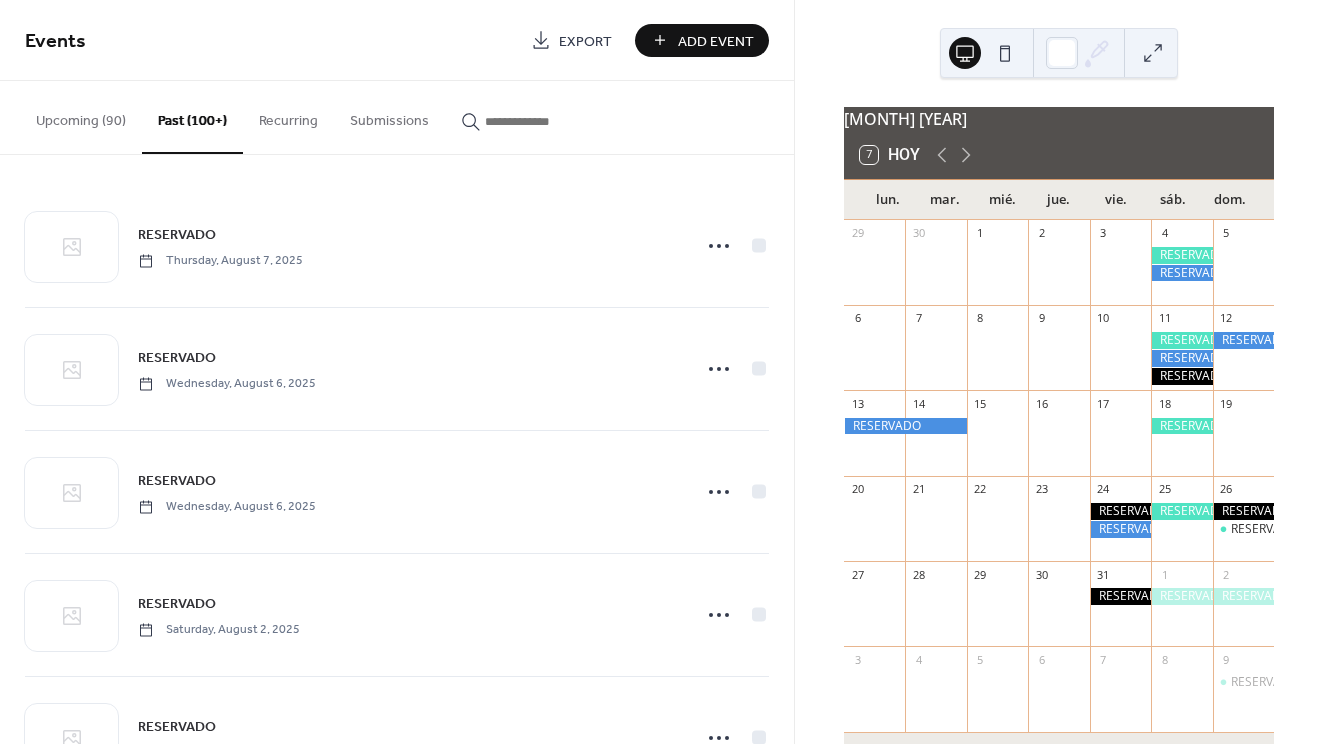 click on "Upcoming (90)" at bounding box center [81, 116] 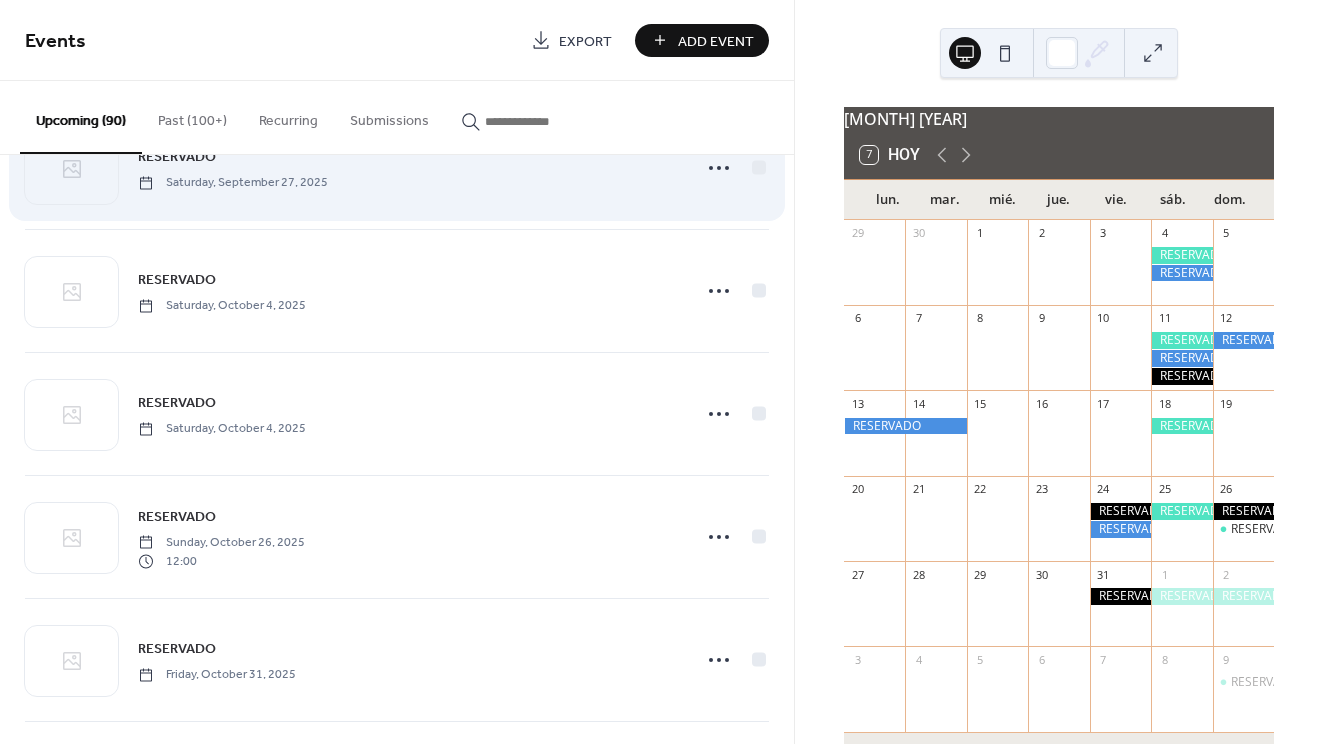 scroll, scrollTop: 3401, scrollLeft: 0, axis: vertical 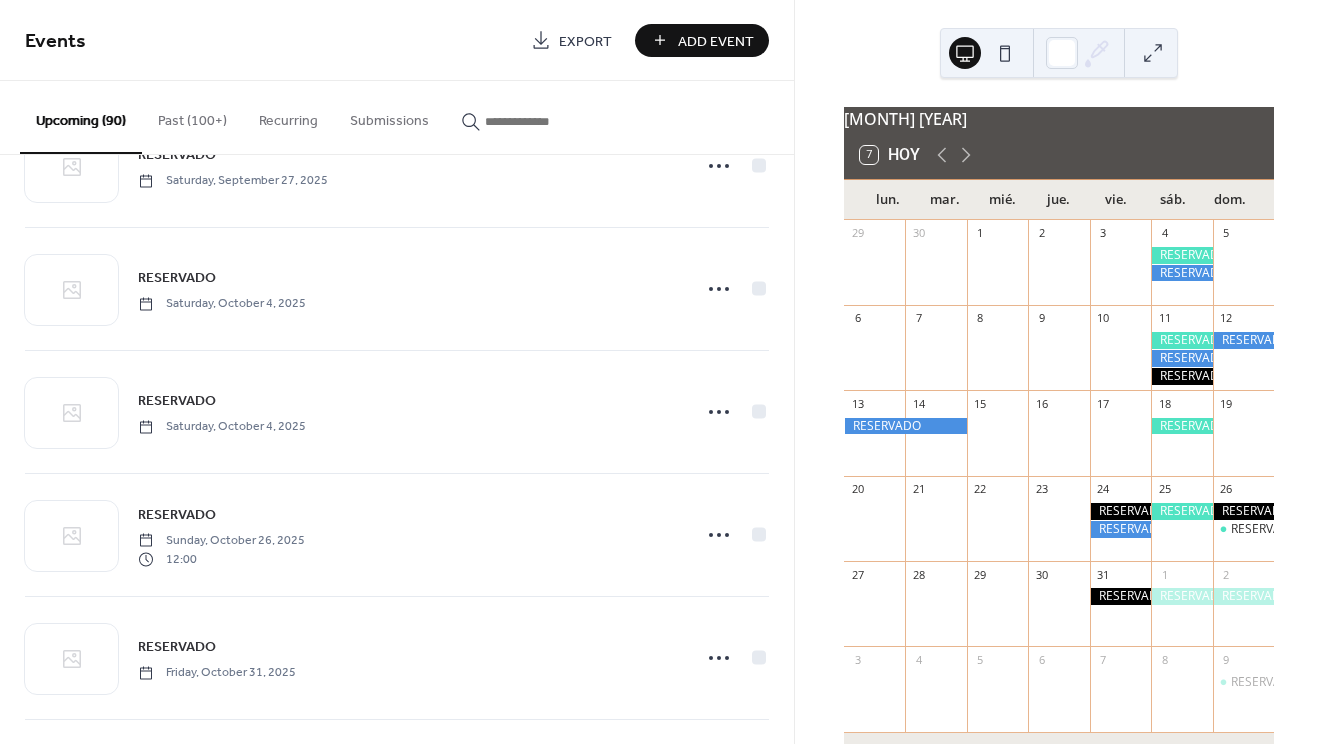 click on "Add Event" at bounding box center (716, 41) 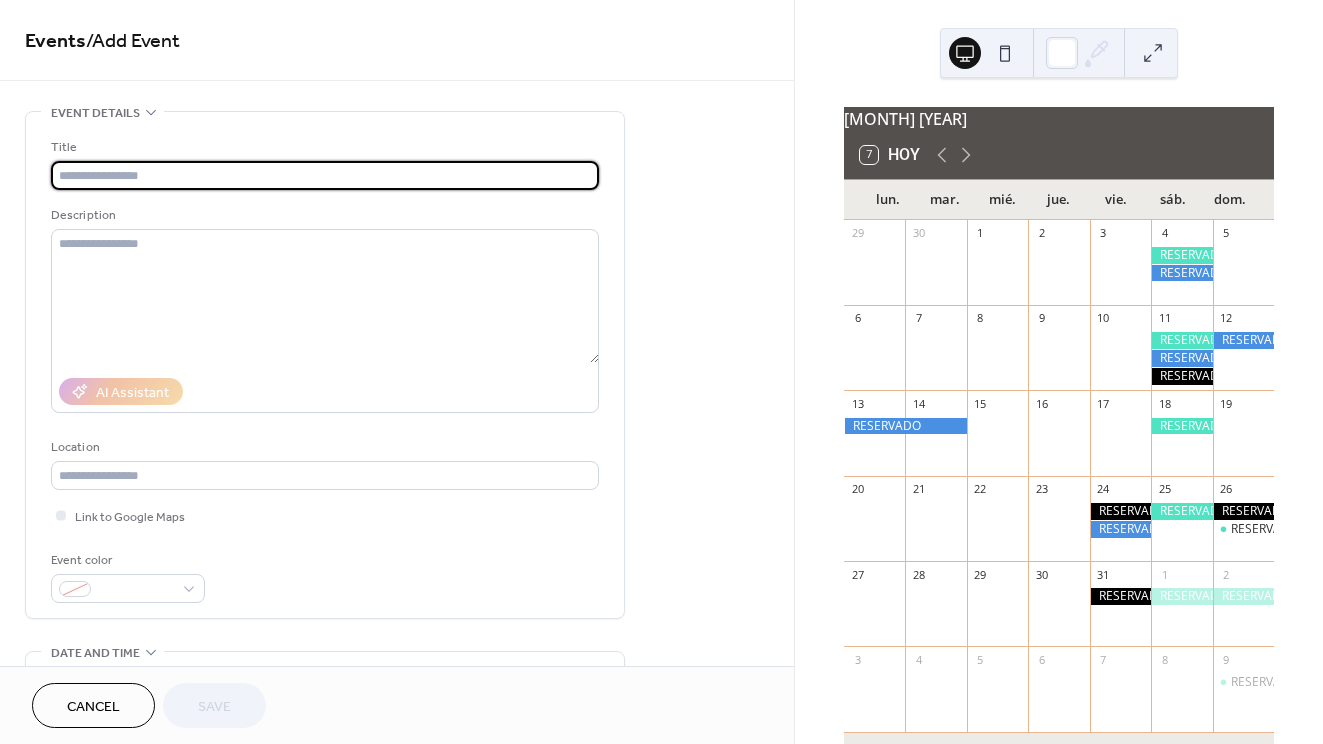 click at bounding box center (325, 175) 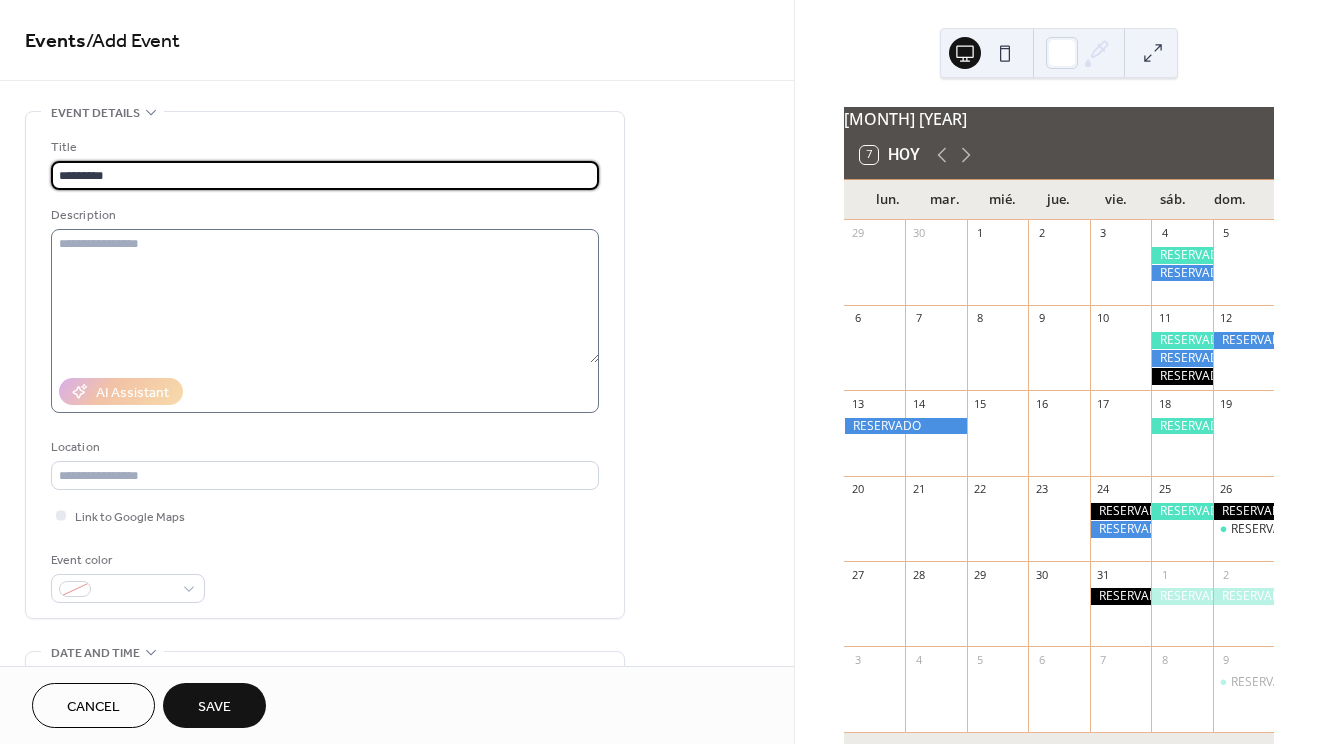 type on "*********" 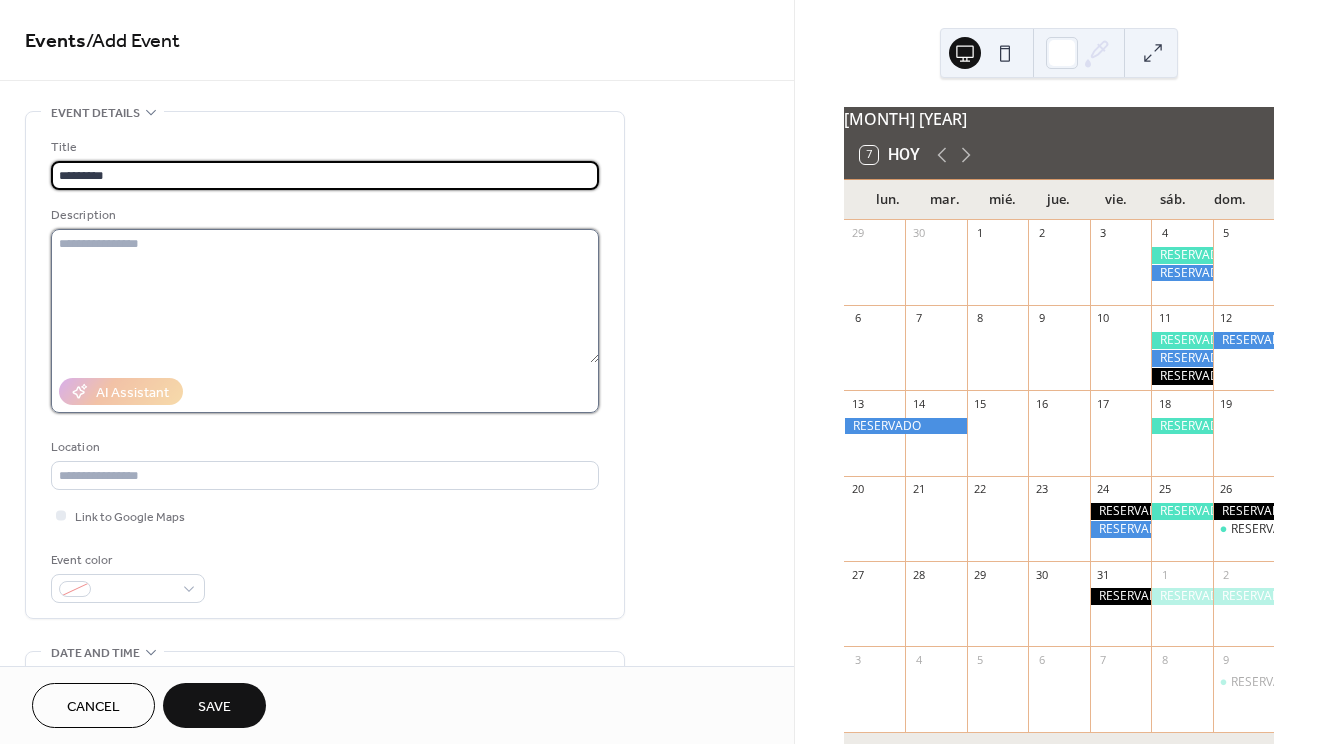 click at bounding box center (325, 296) 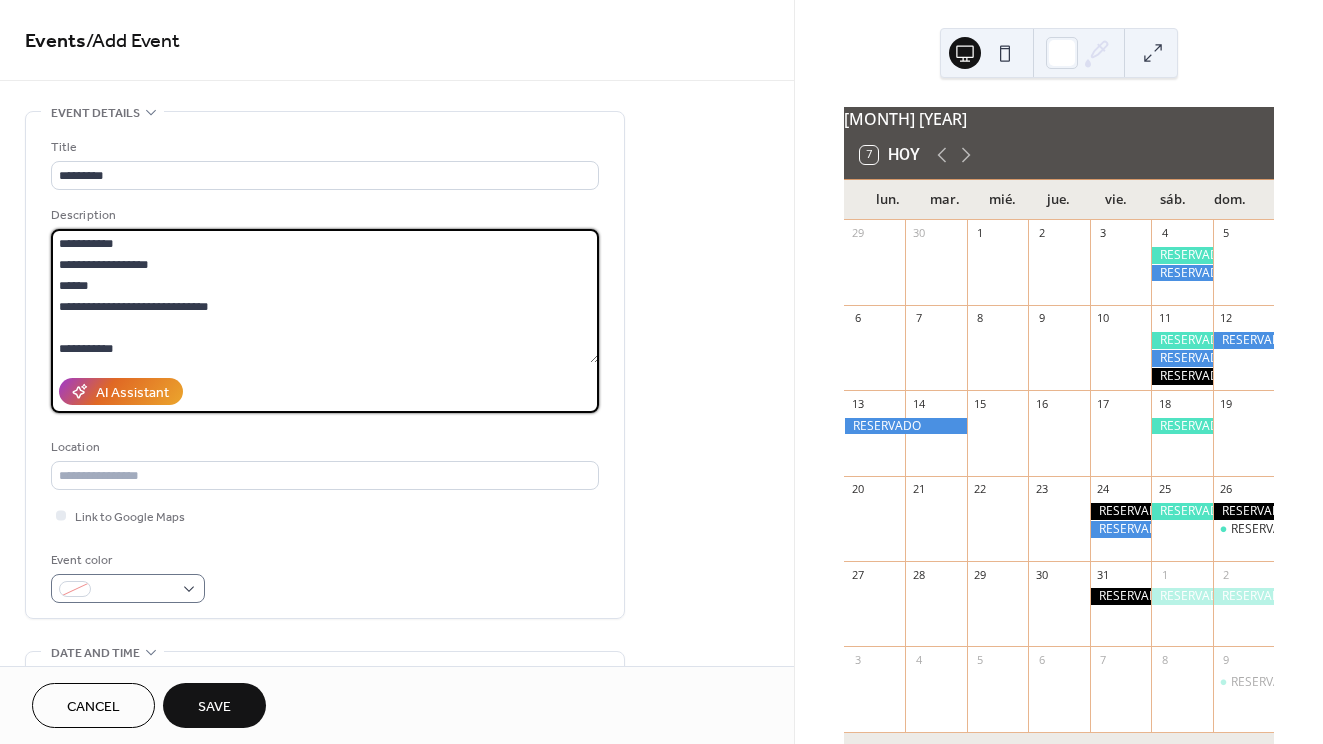 type on "**********" 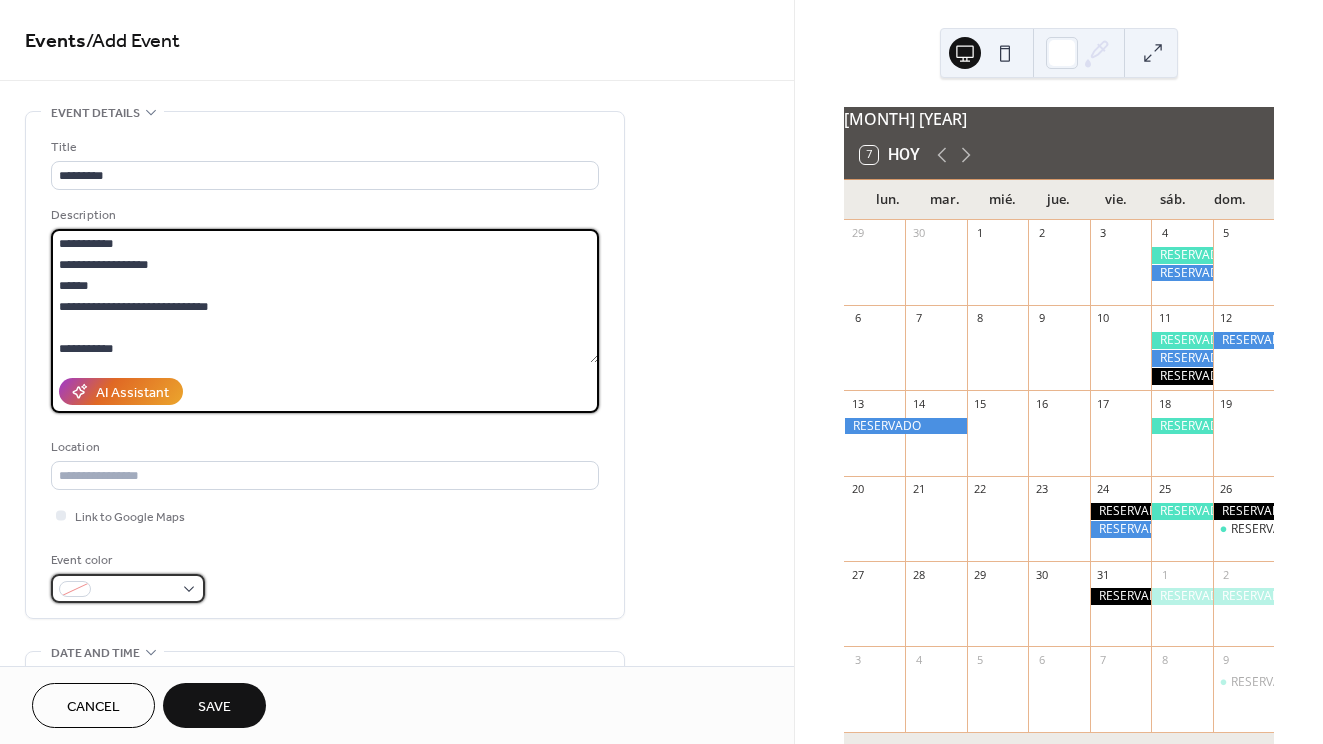 click at bounding box center (136, 590) 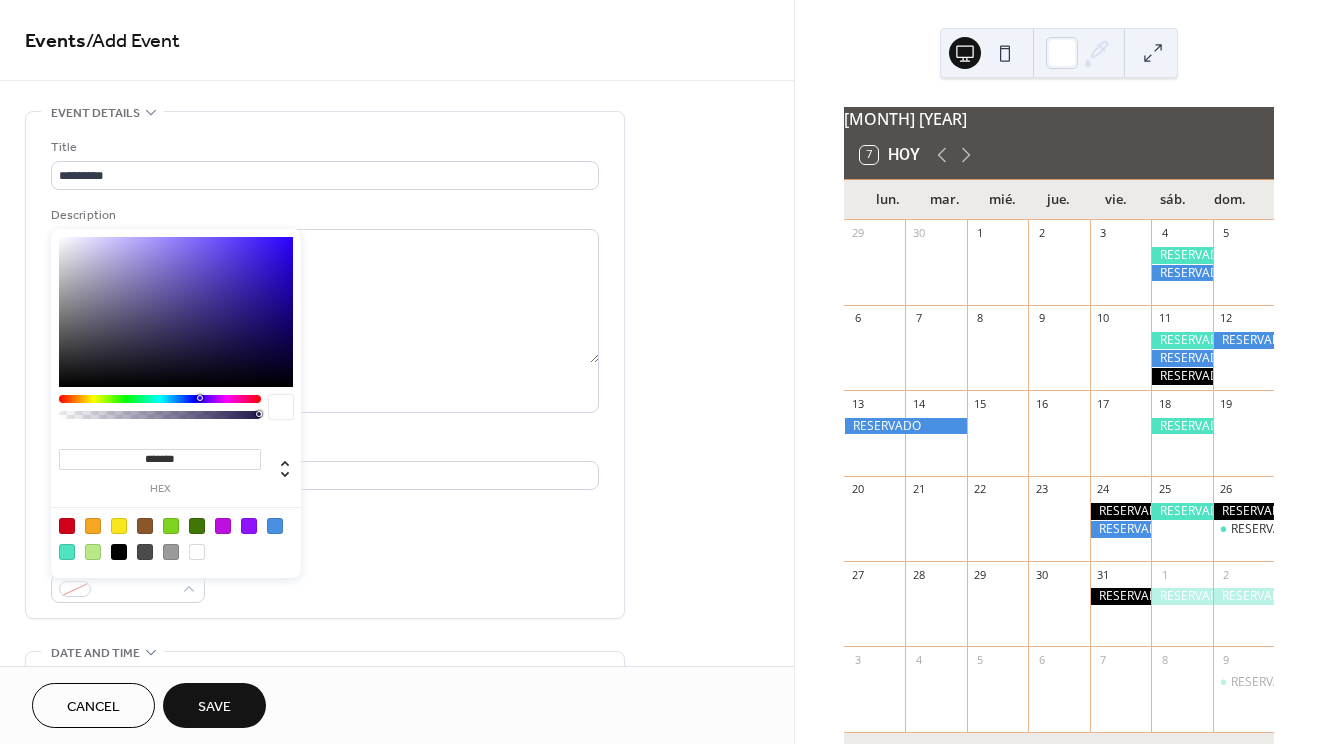 click at bounding box center (275, 526) 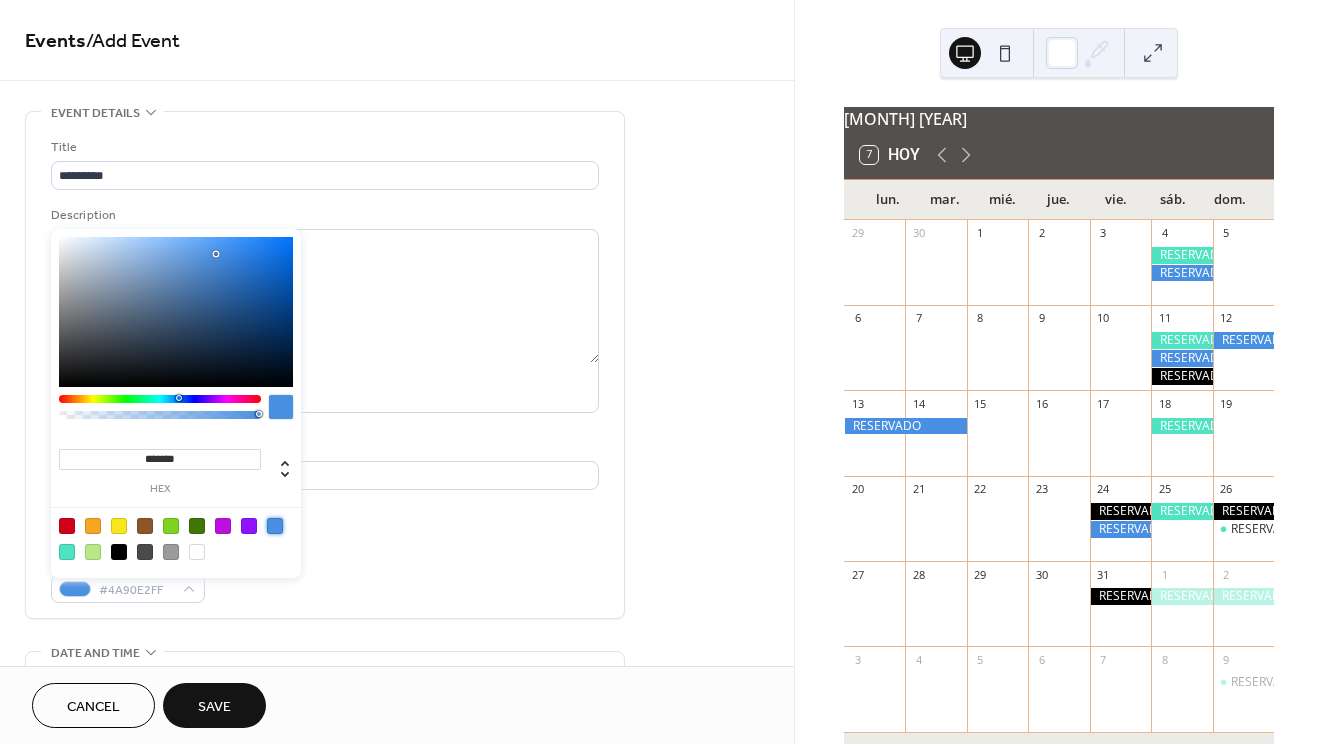 click on "**********" at bounding box center (325, 370) 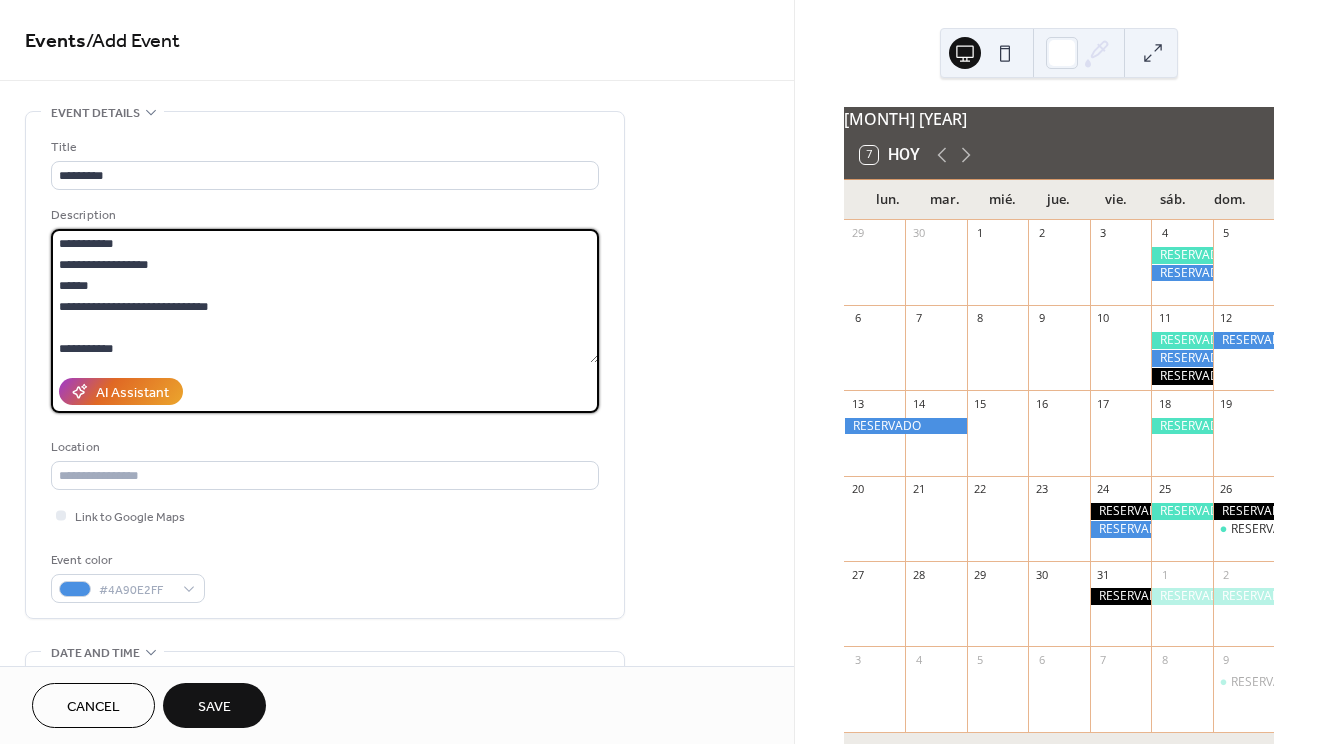 click on "**********" at bounding box center (325, 296) 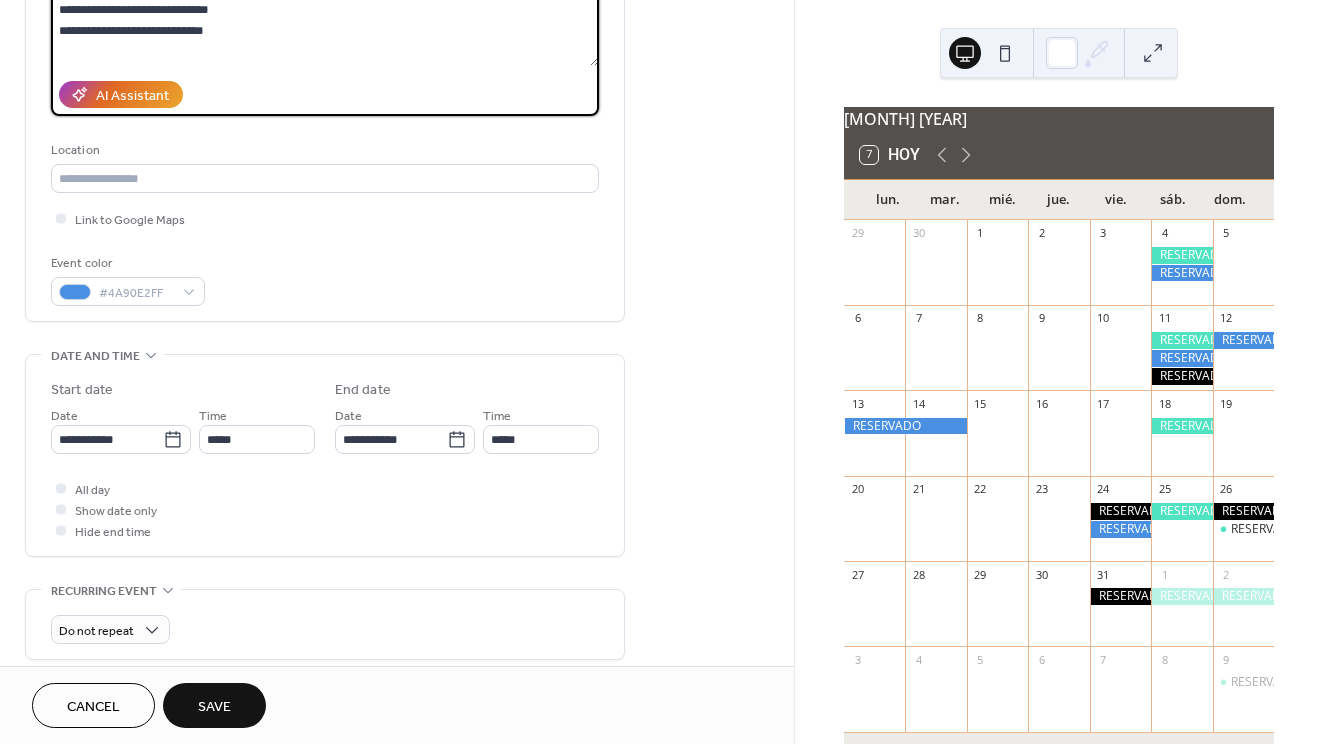 scroll, scrollTop: 438, scrollLeft: 0, axis: vertical 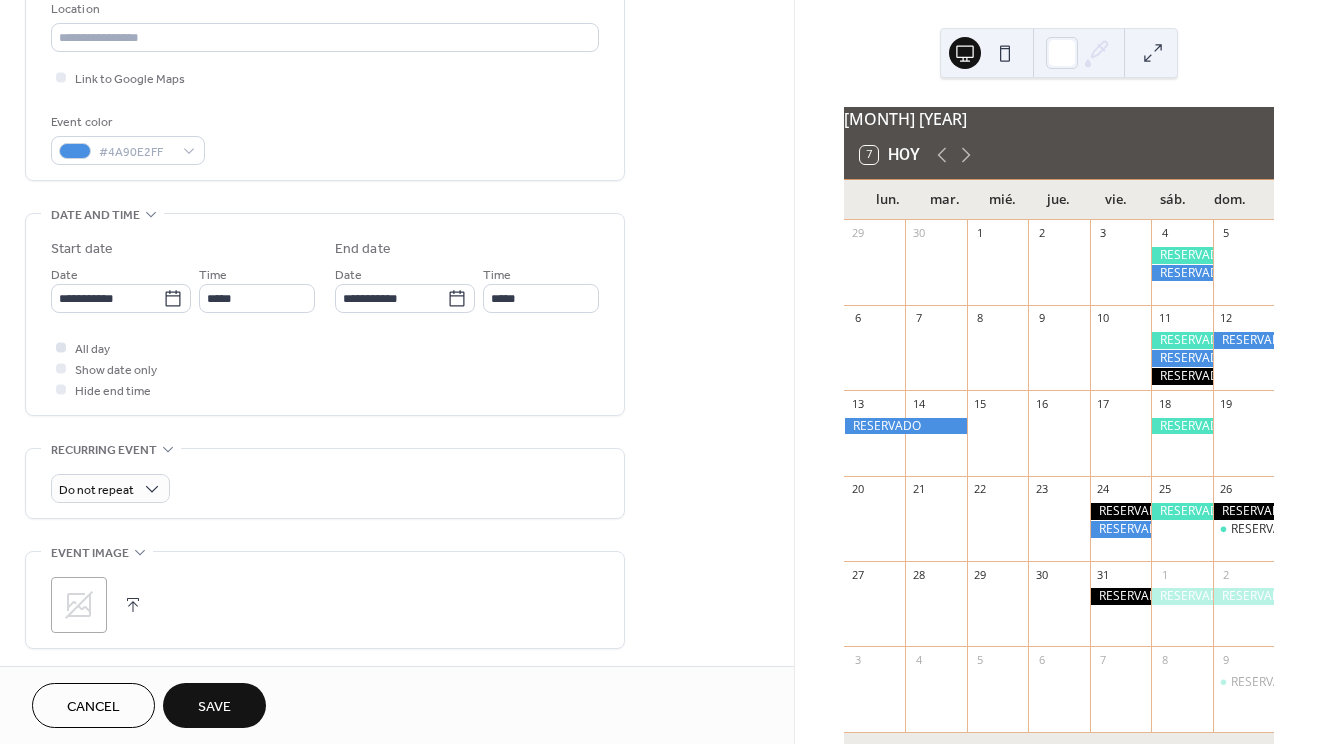 type on "**********" 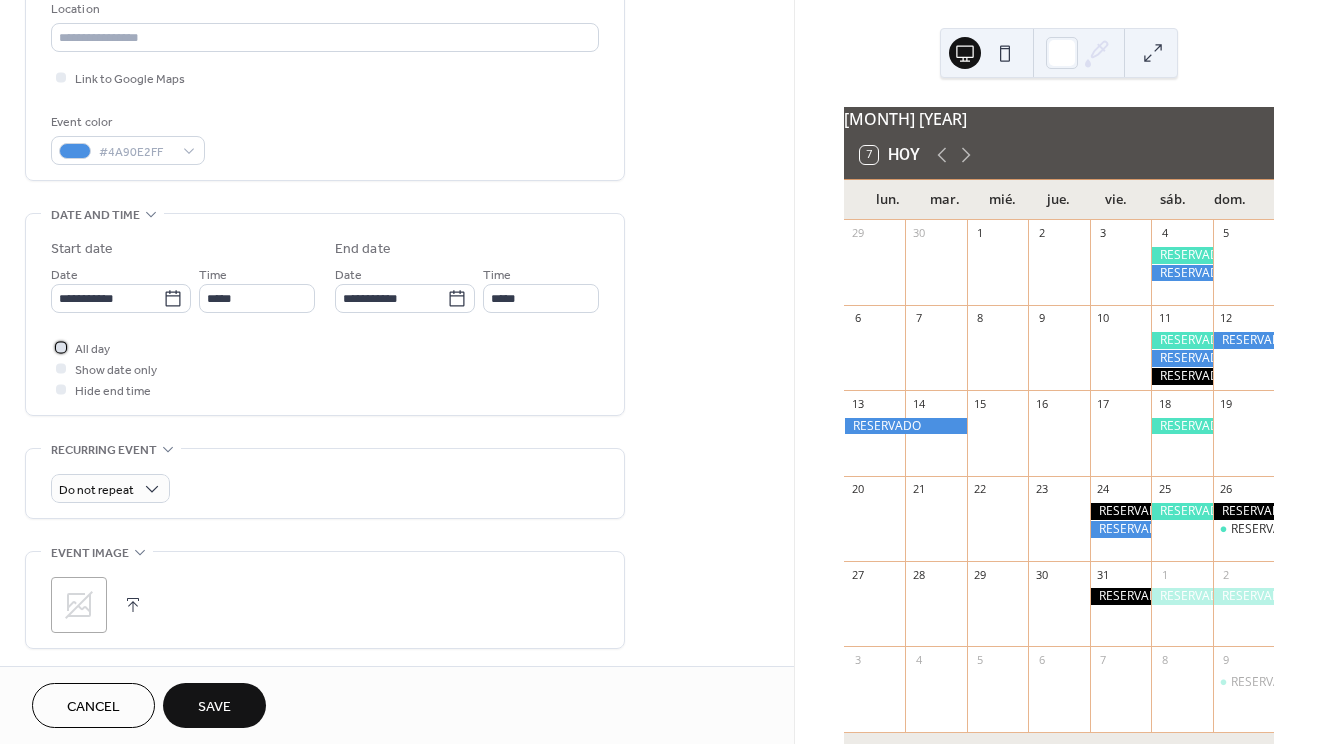 click on "All day" at bounding box center [92, 349] 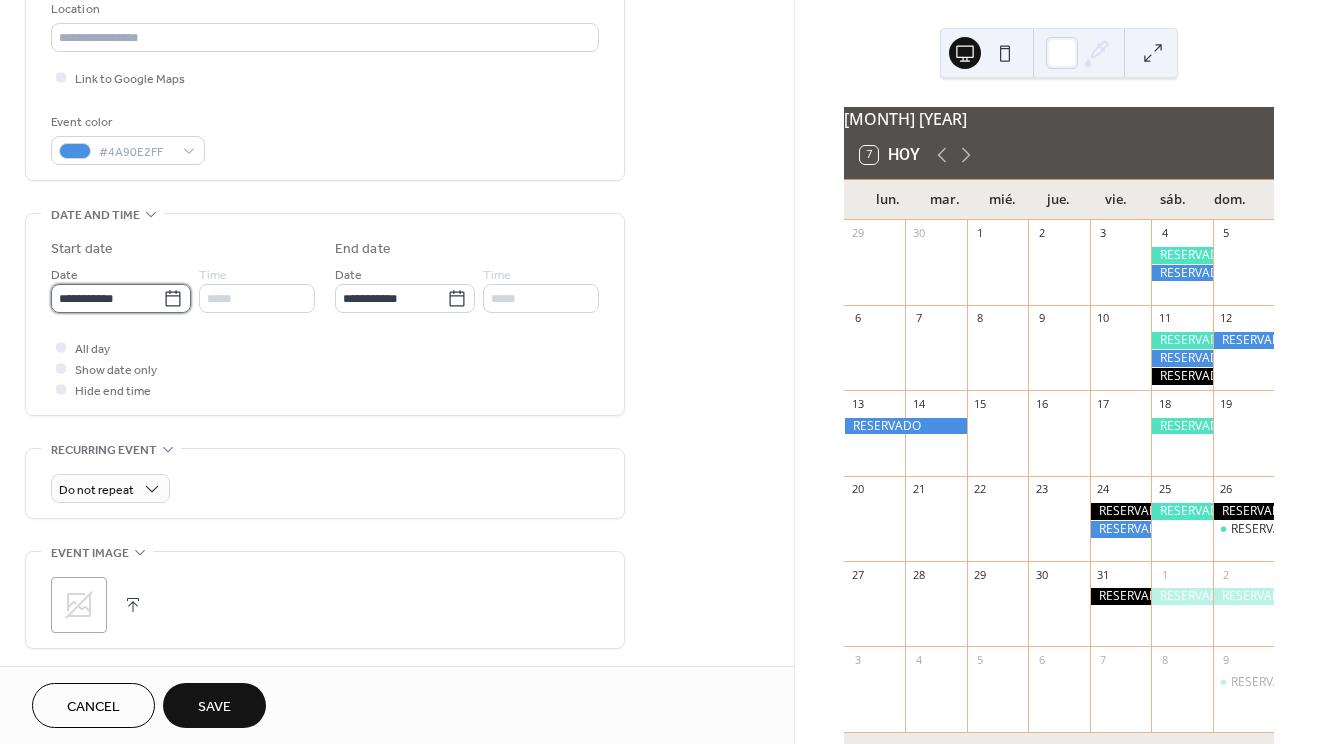 click on "**********" at bounding box center [107, 298] 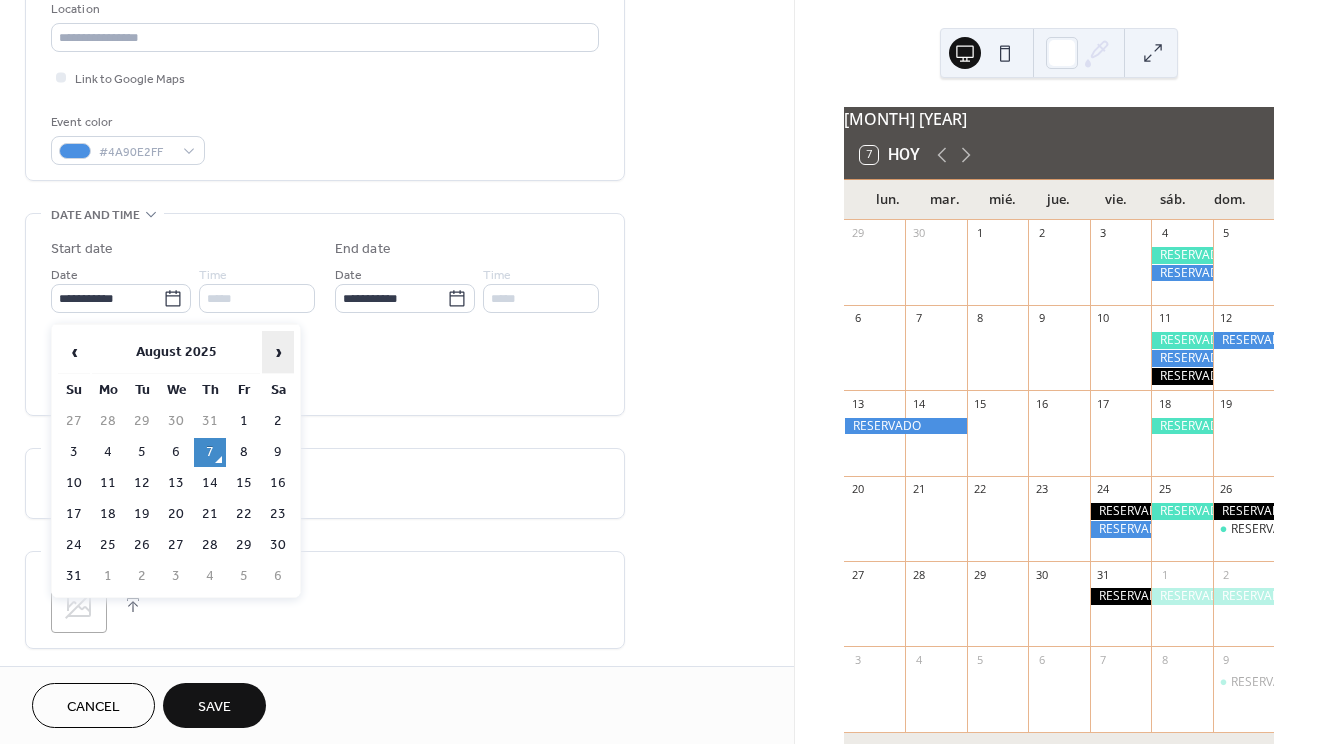 click on "›" at bounding box center (278, 352) 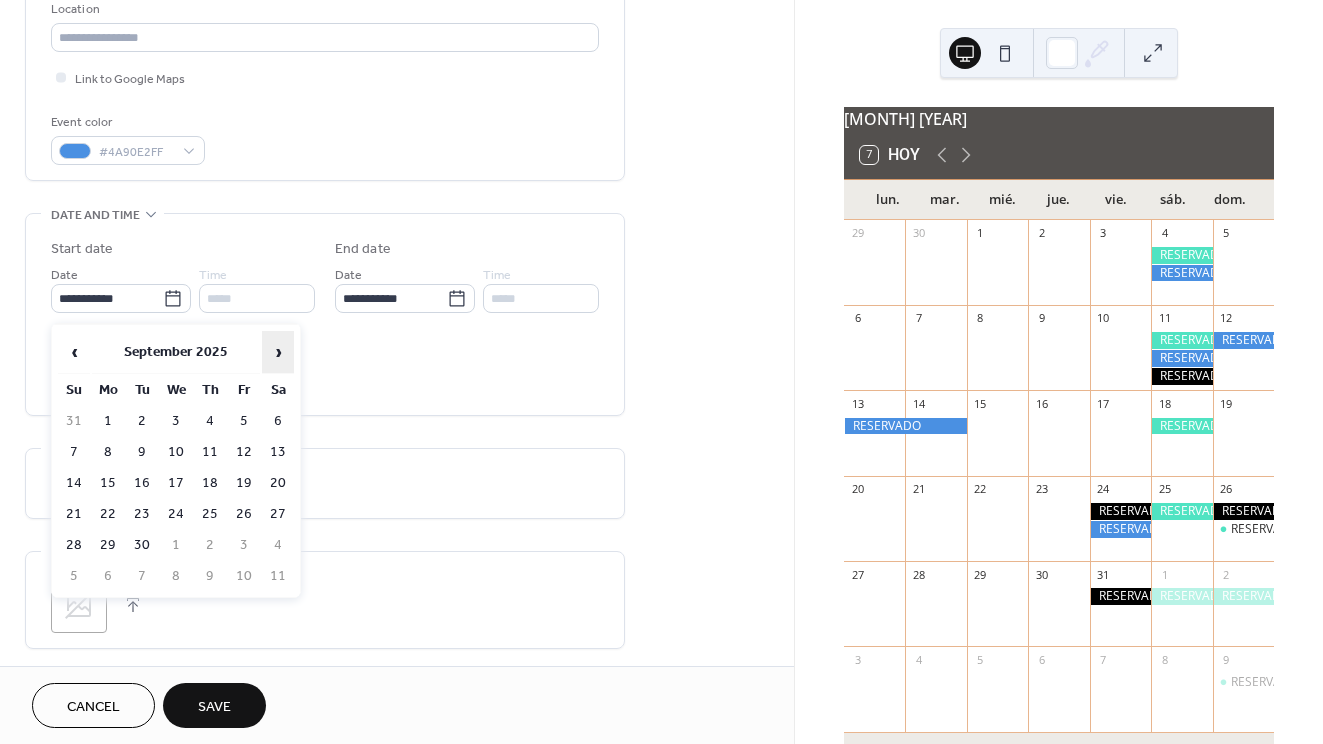 click on "›" at bounding box center (278, 352) 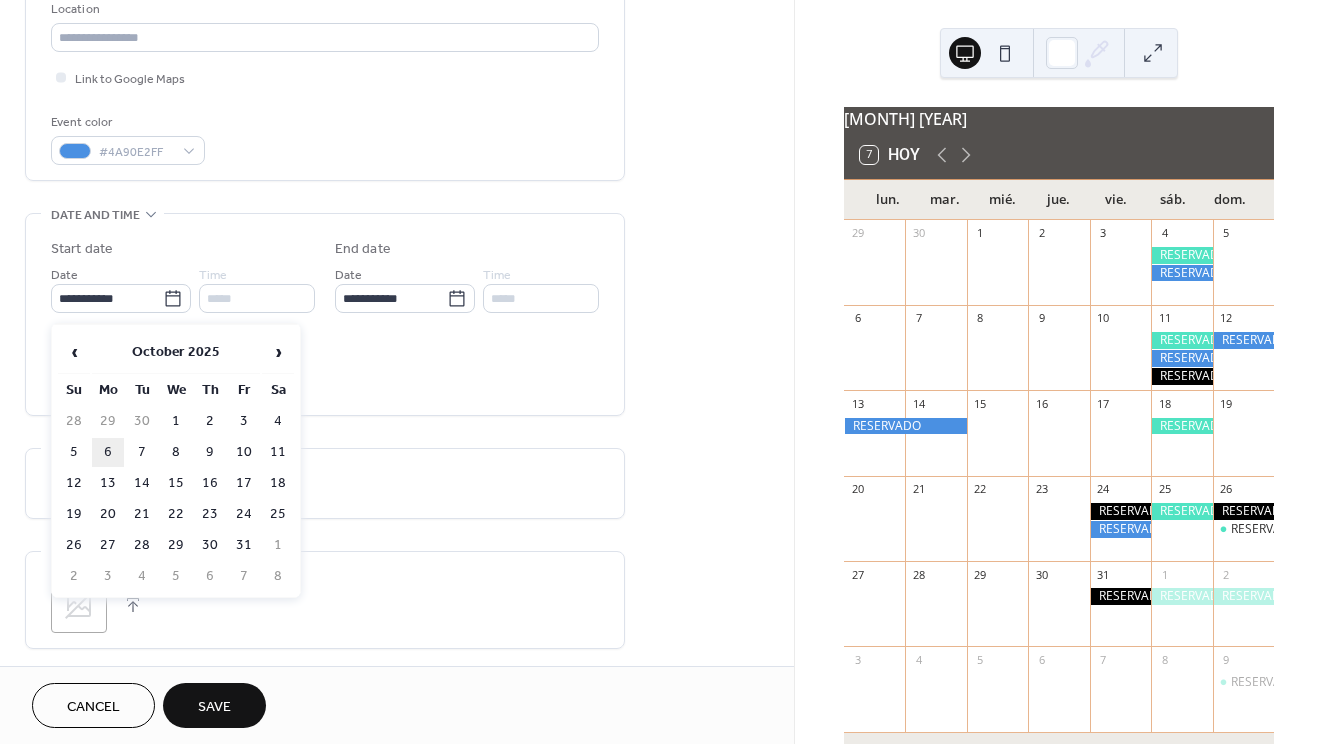 click on "6" at bounding box center [108, 452] 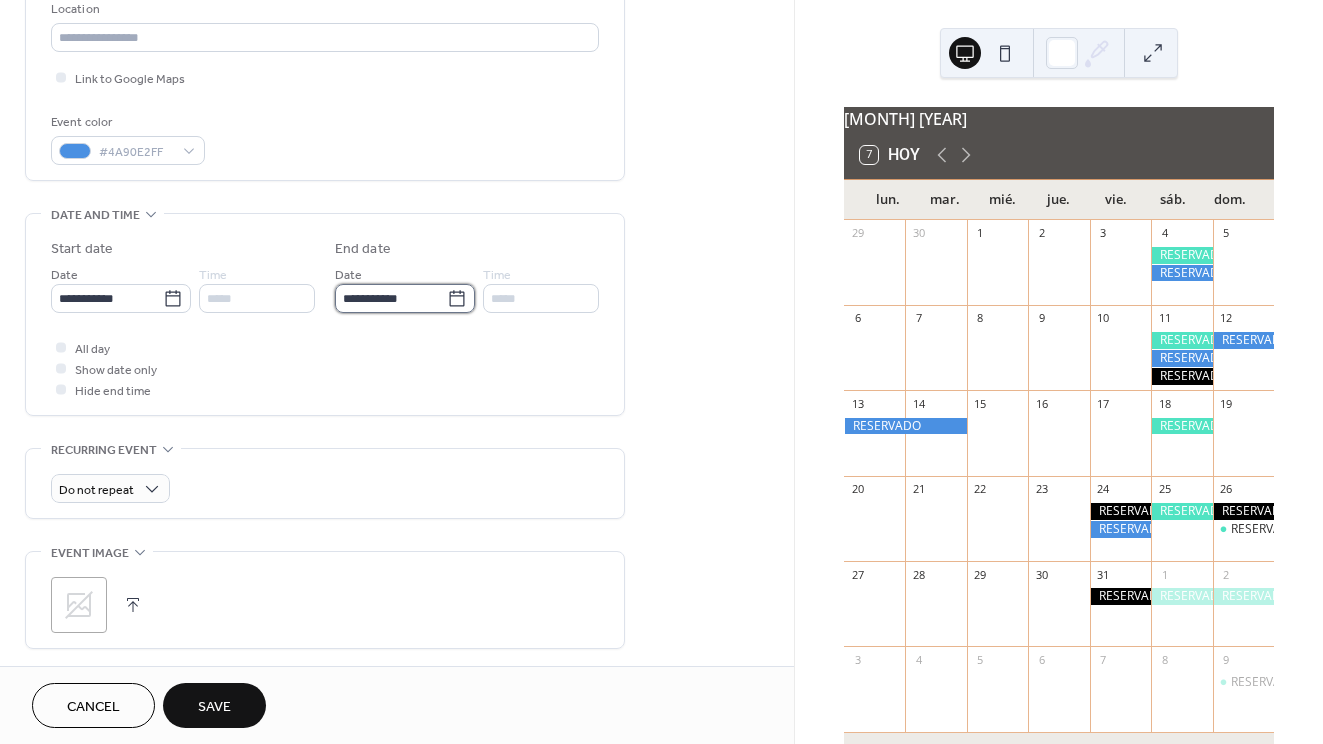 click on "**********" at bounding box center (391, 298) 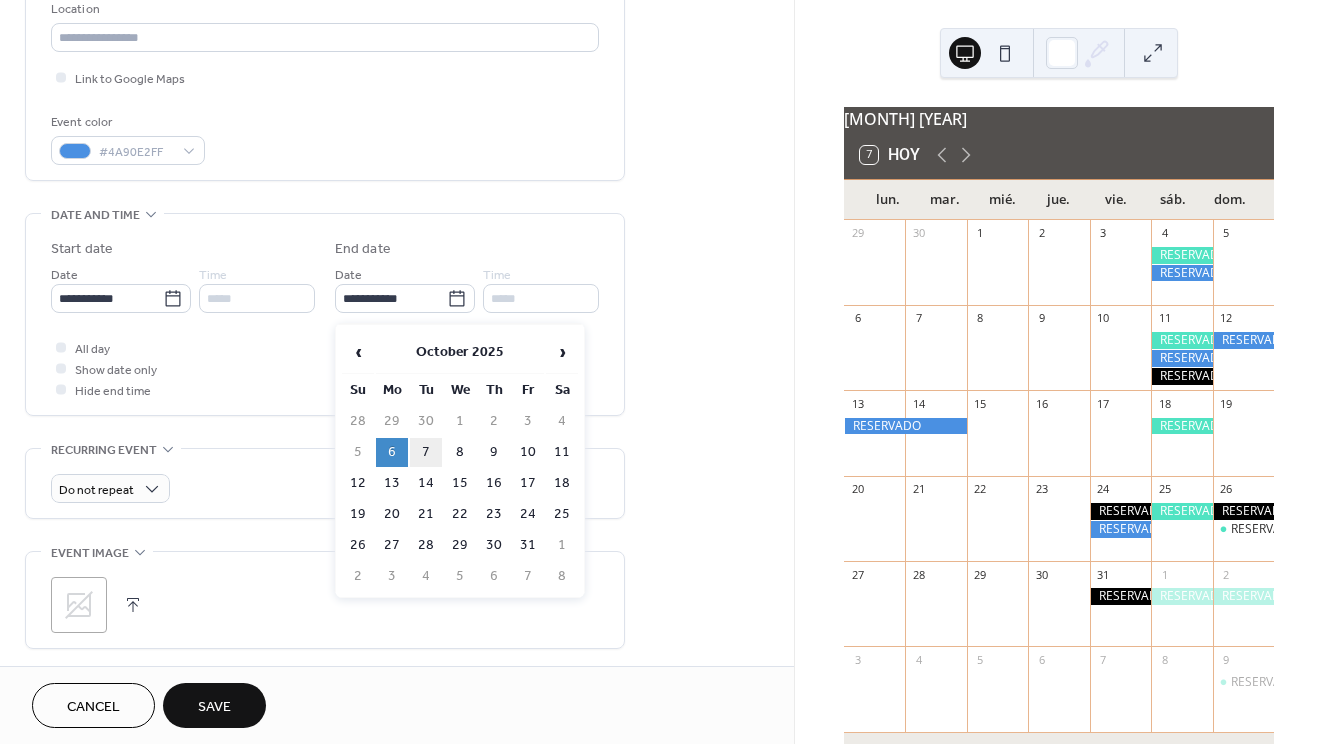 click on "7" at bounding box center [426, 452] 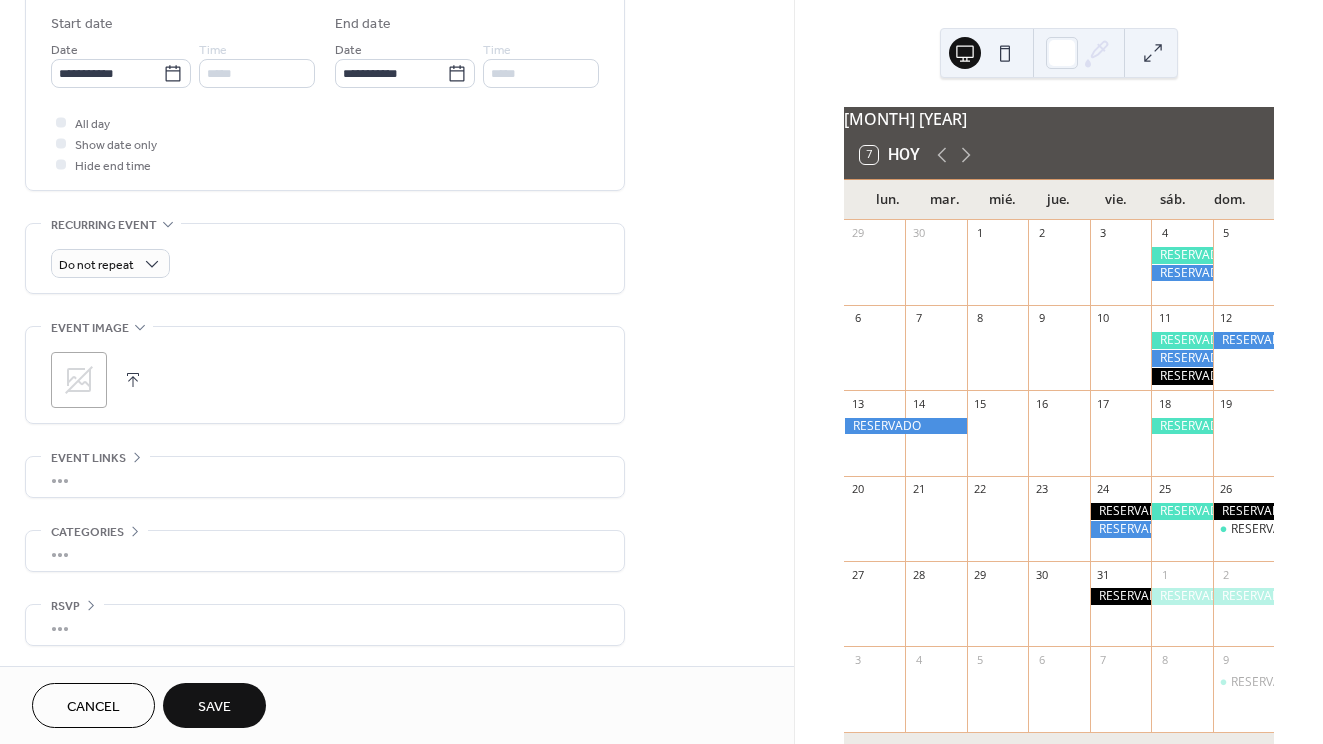 scroll, scrollTop: 669, scrollLeft: 0, axis: vertical 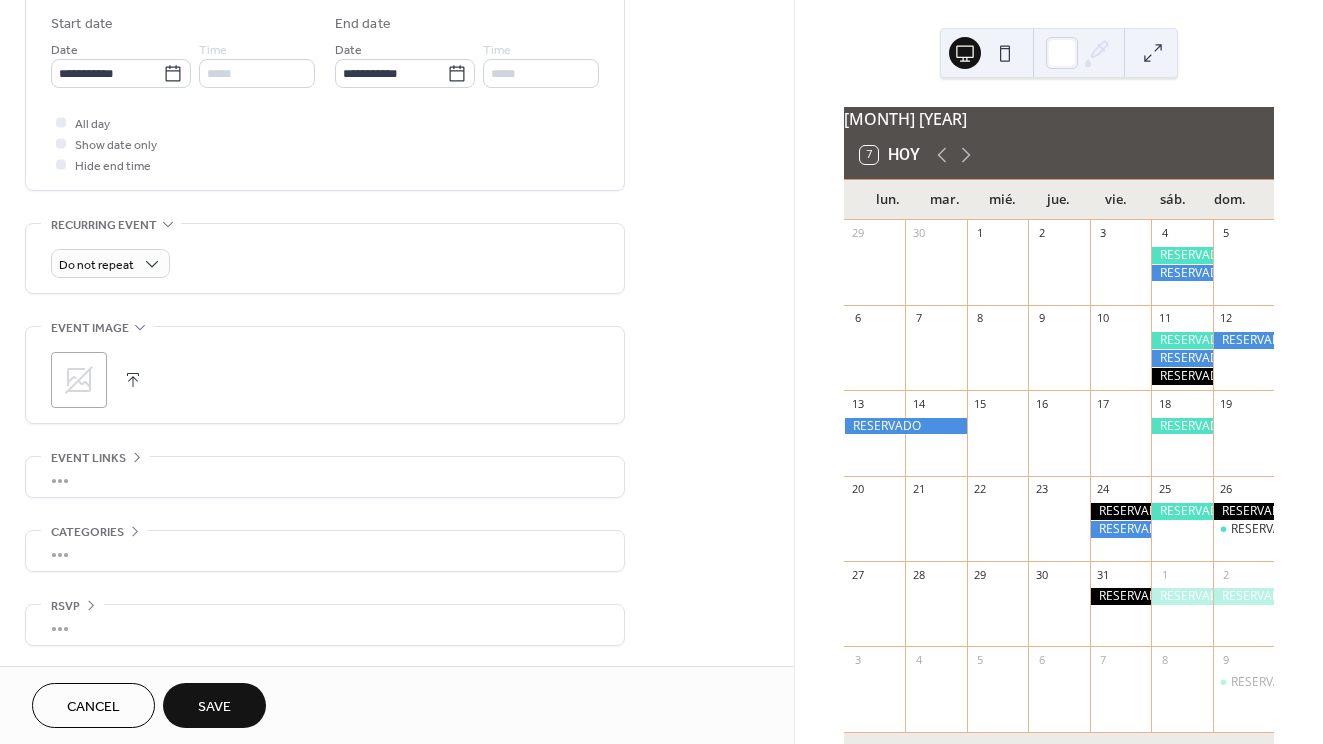 click on "Save" at bounding box center [214, 705] 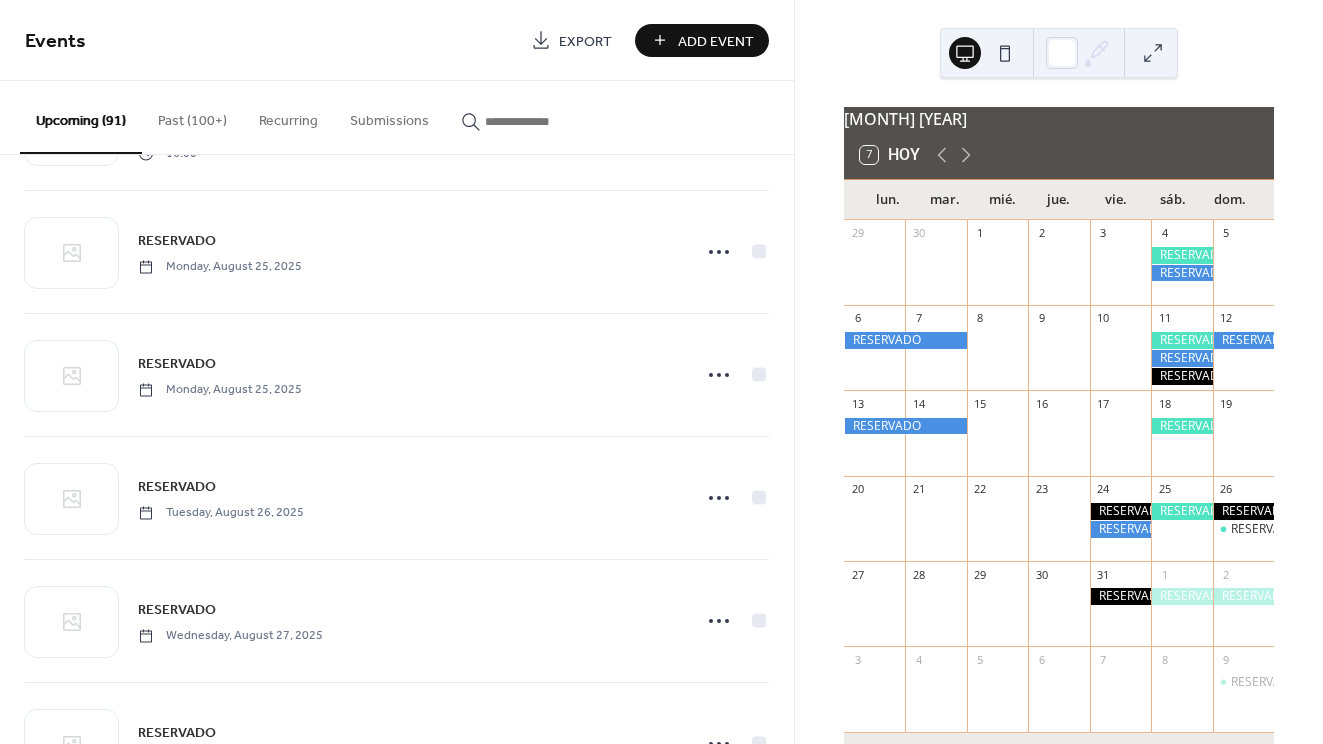 scroll, scrollTop: 1365, scrollLeft: 0, axis: vertical 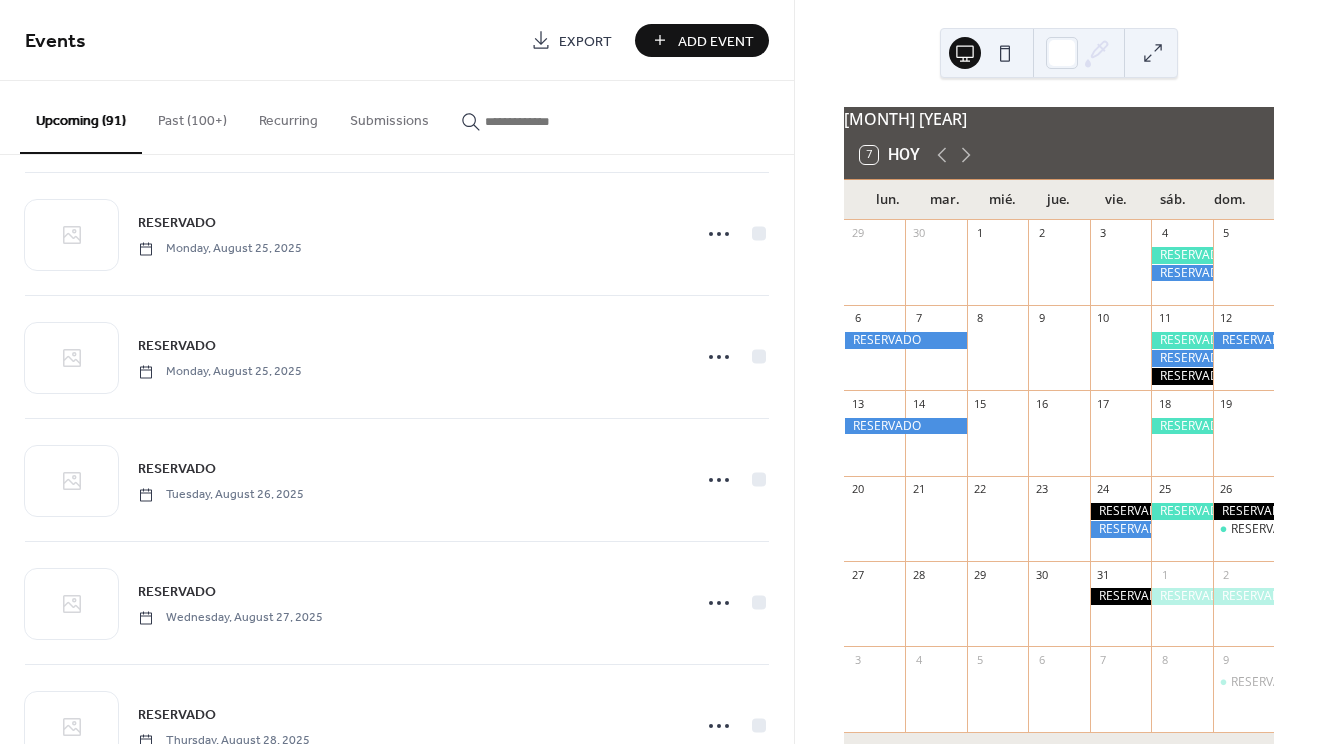 click at bounding box center [545, 121] 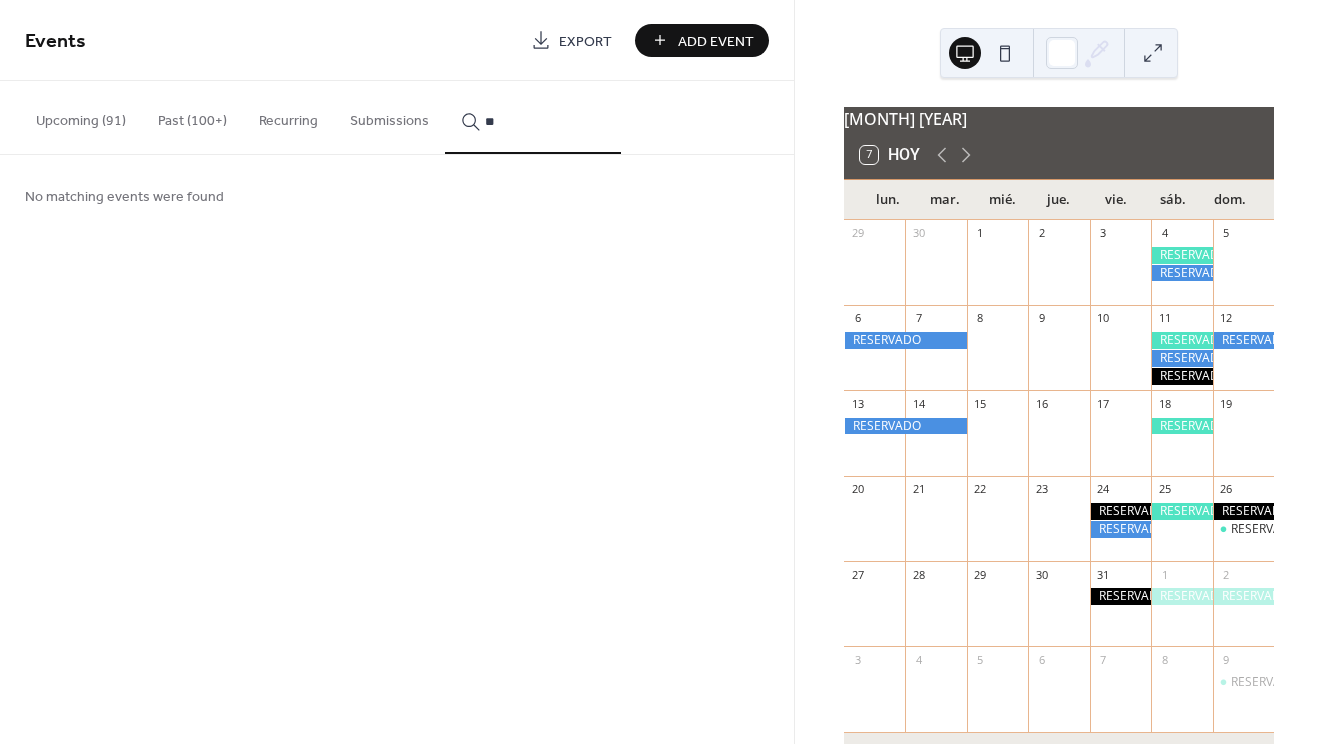type on "*" 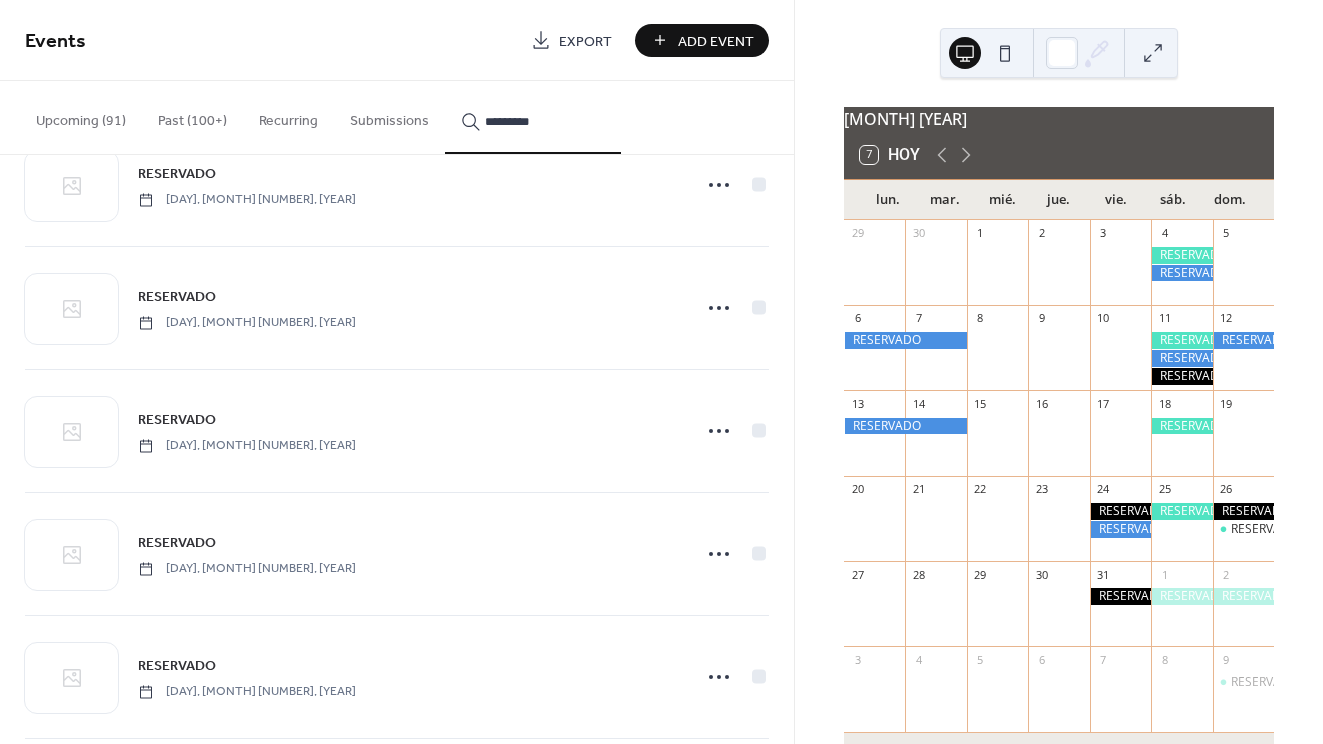 scroll, scrollTop: 554, scrollLeft: 0, axis: vertical 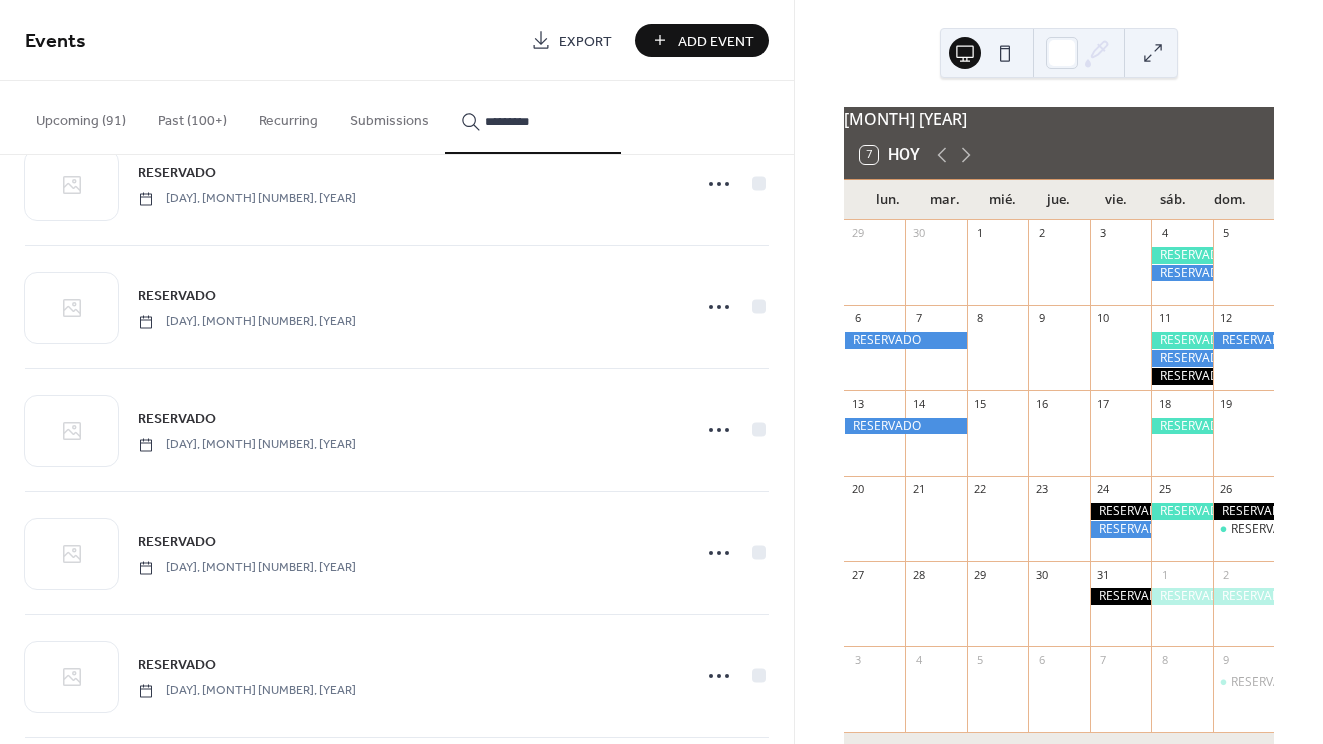 type on "*********" 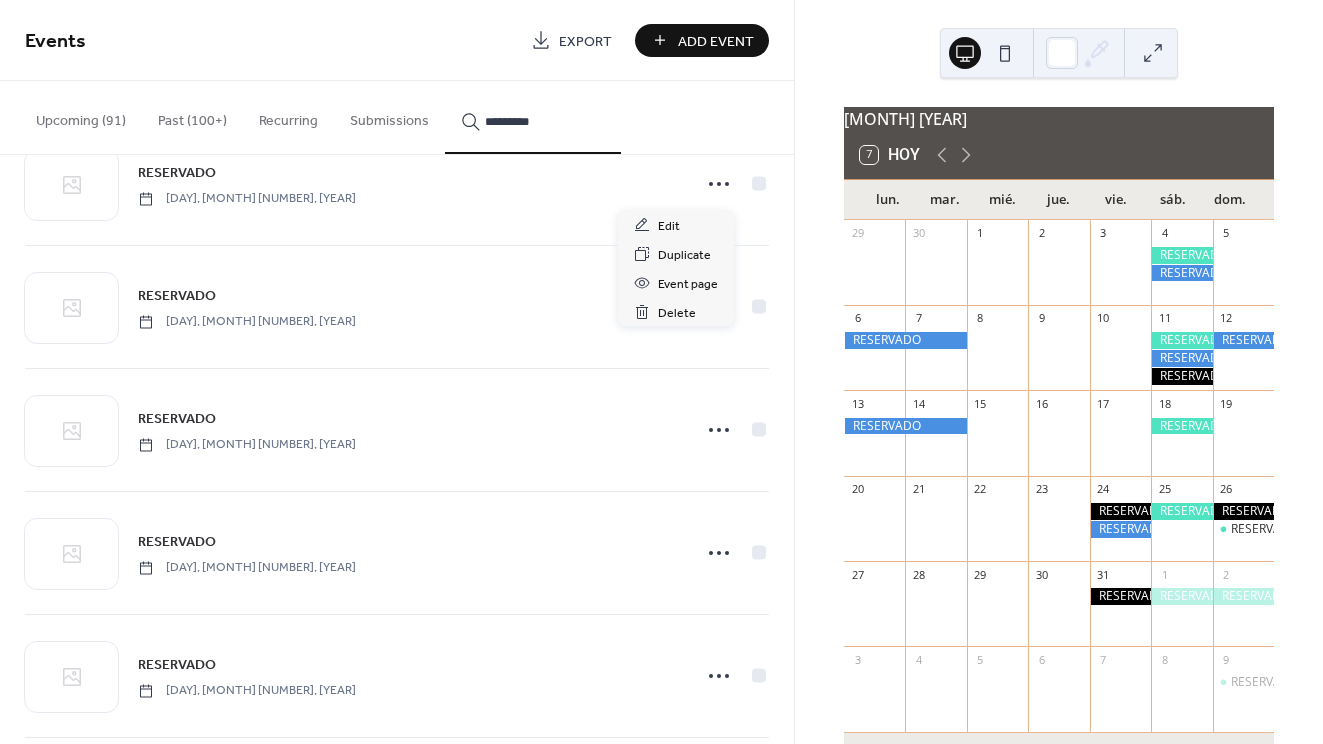 click 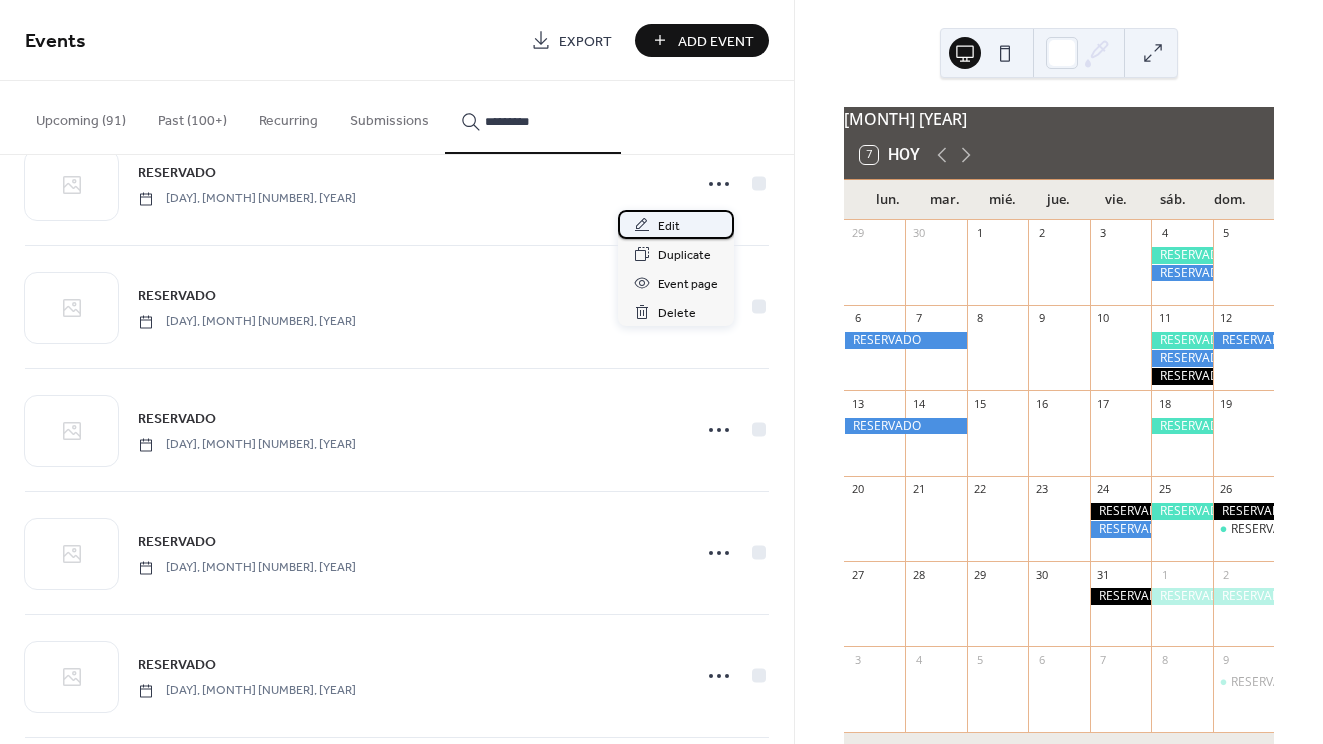 click on "Edit" at bounding box center [676, 224] 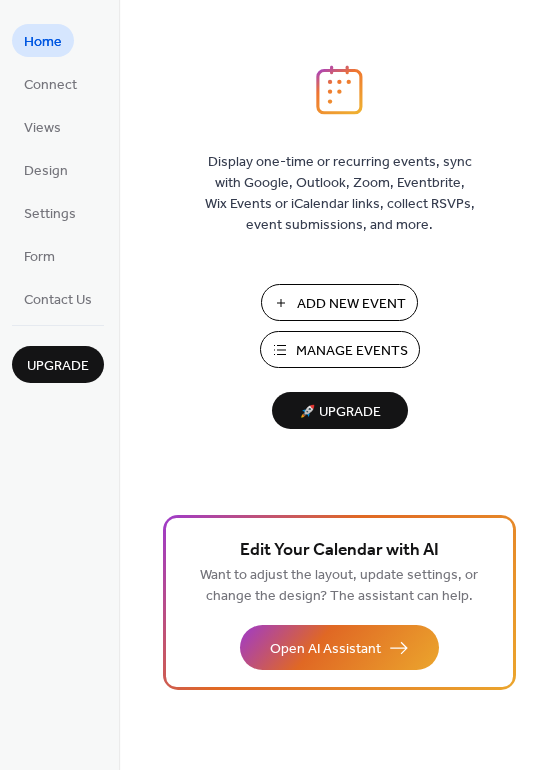 scroll, scrollTop: 0, scrollLeft: 0, axis: both 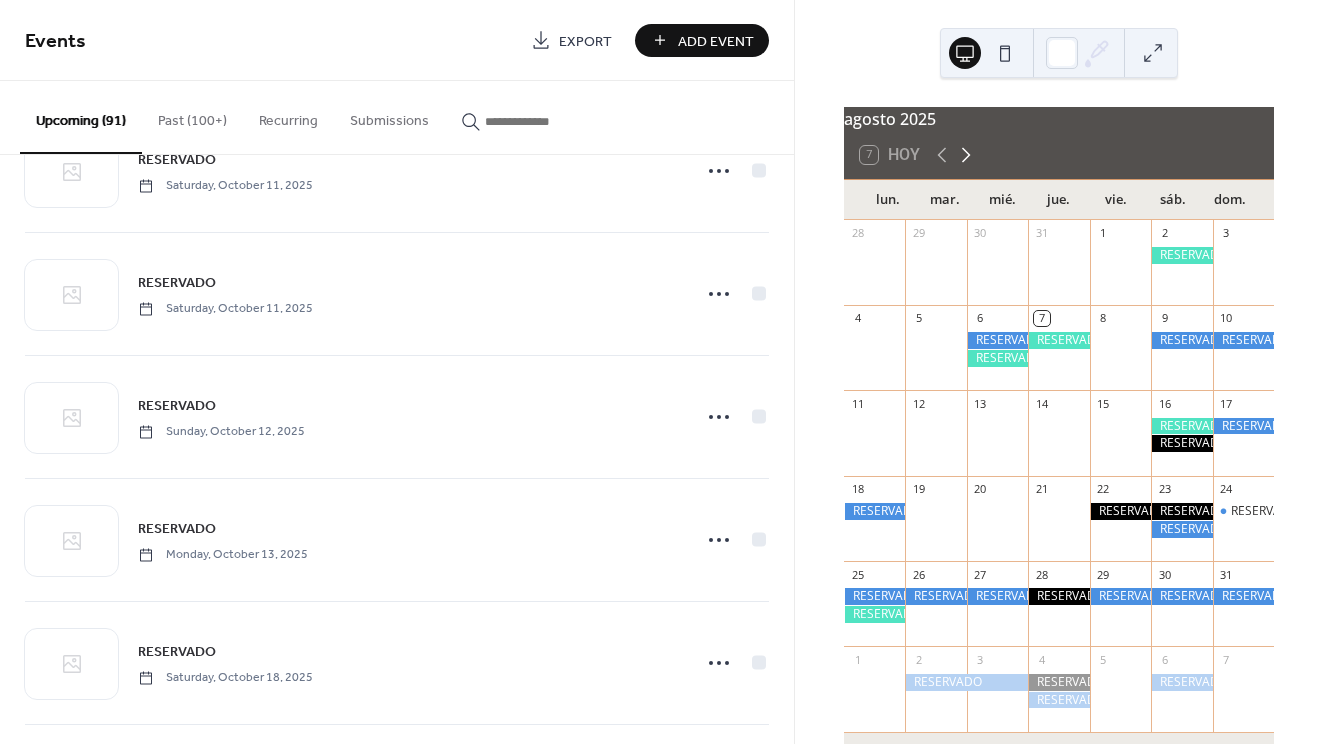 click 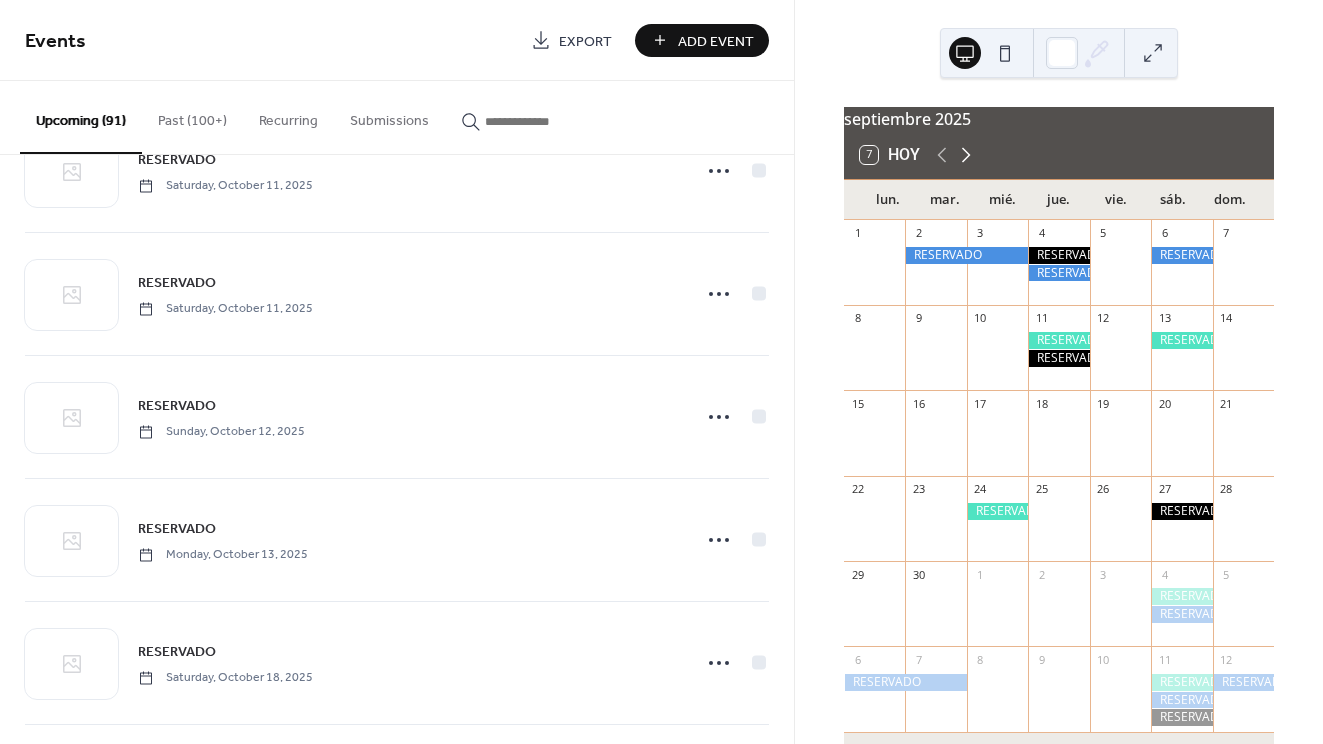 click 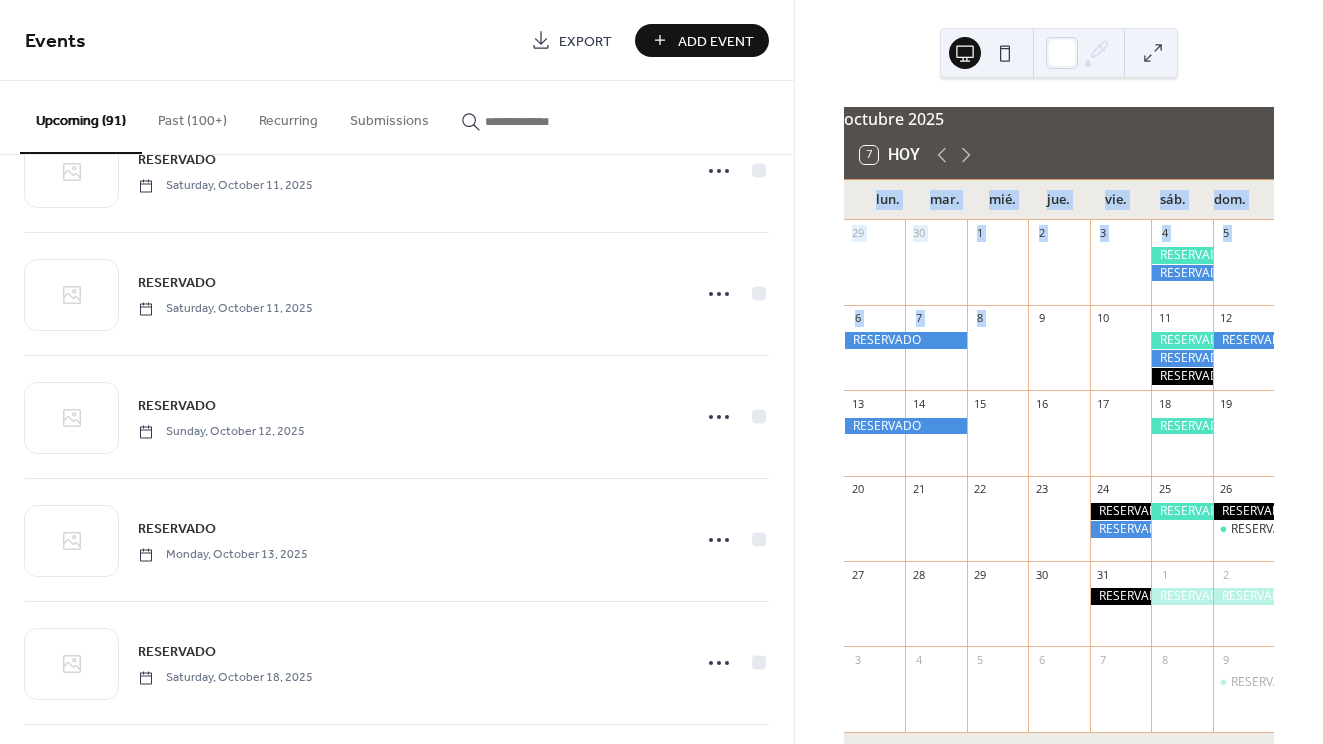 drag, startPoint x: 973, startPoint y: 167, endPoint x: 973, endPoint y: 348, distance: 181 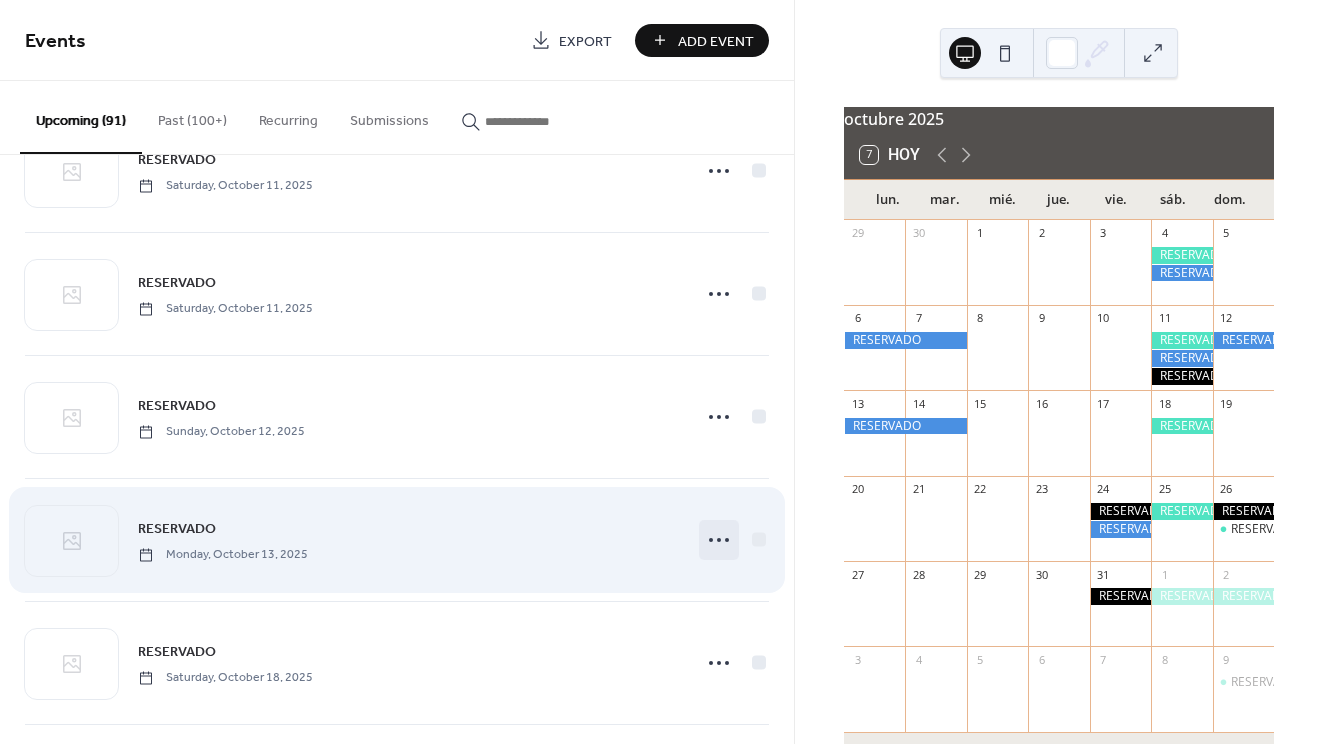click 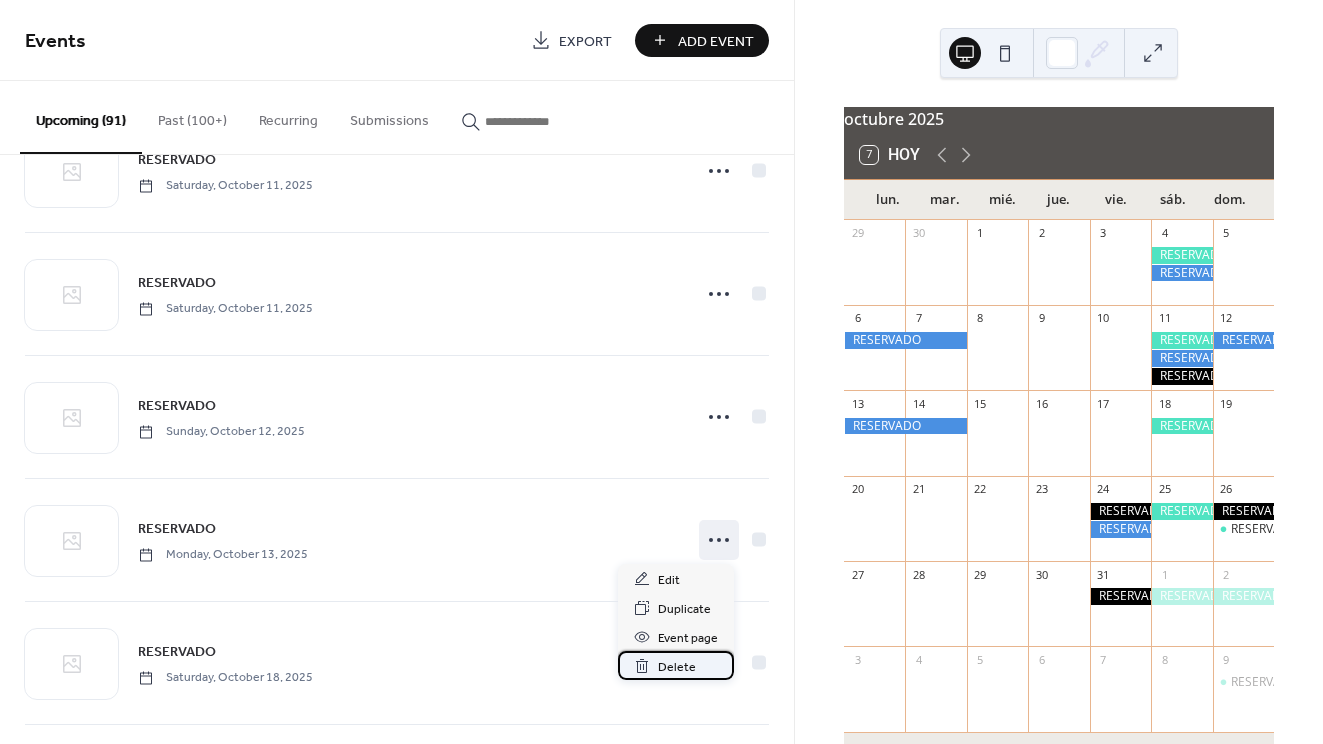 click on "Delete" at bounding box center [677, 667] 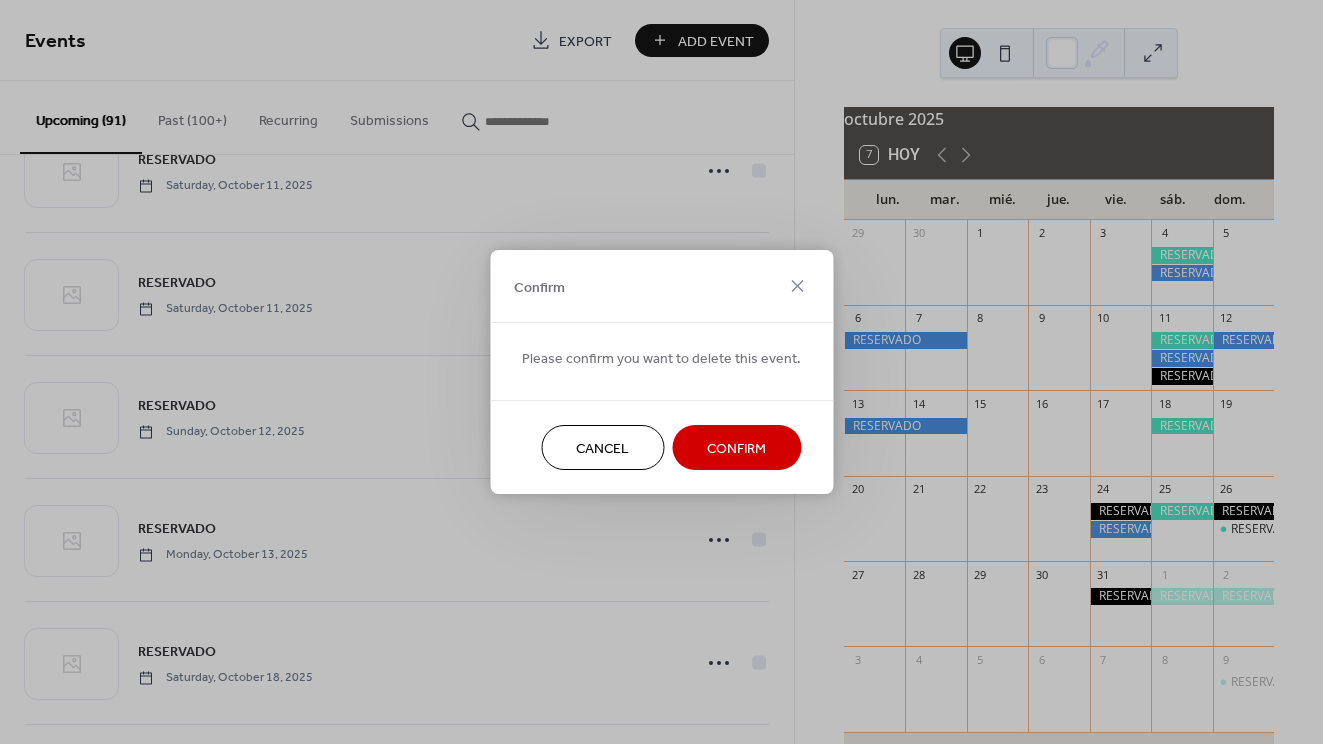 click on "Confirm" at bounding box center [736, 449] 